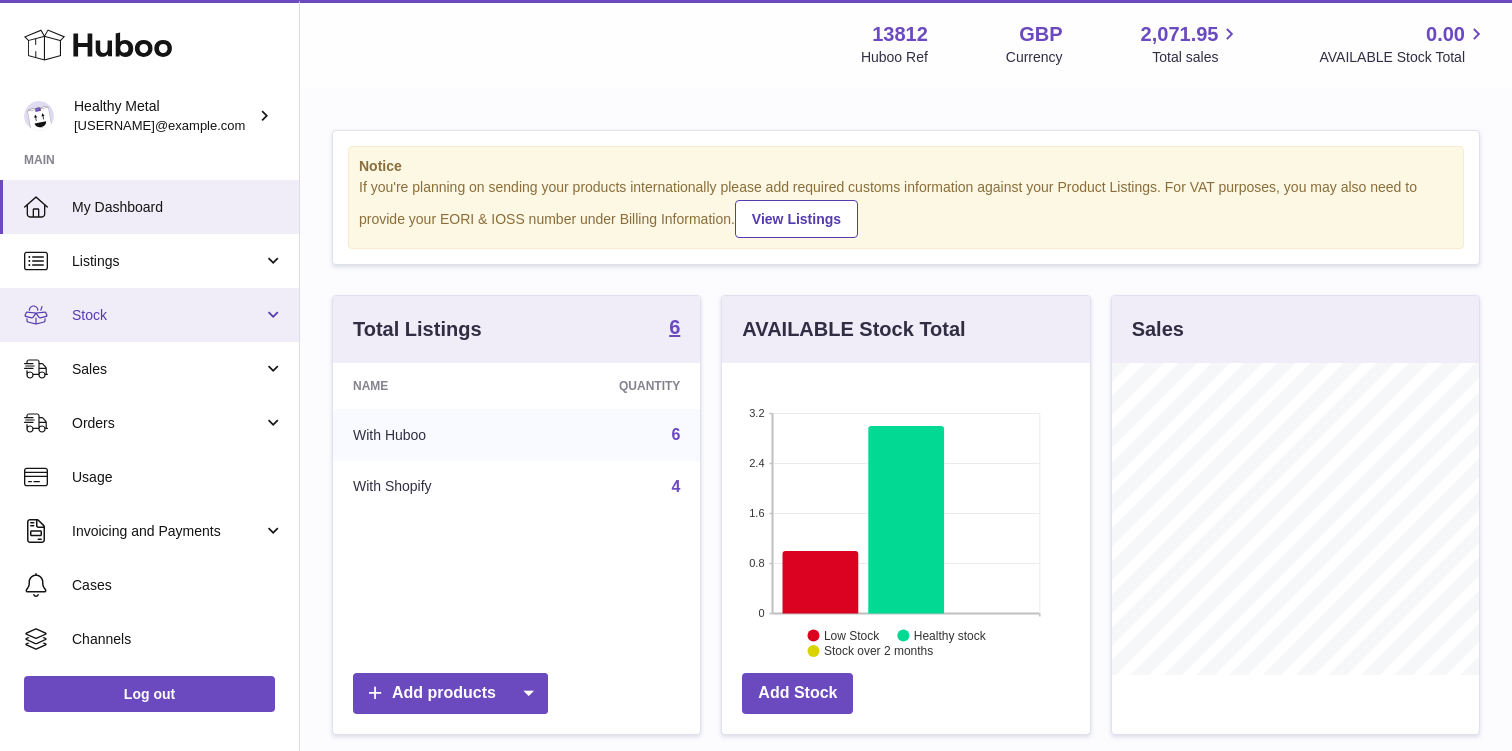 scroll, scrollTop: 0, scrollLeft: 0, axis: both 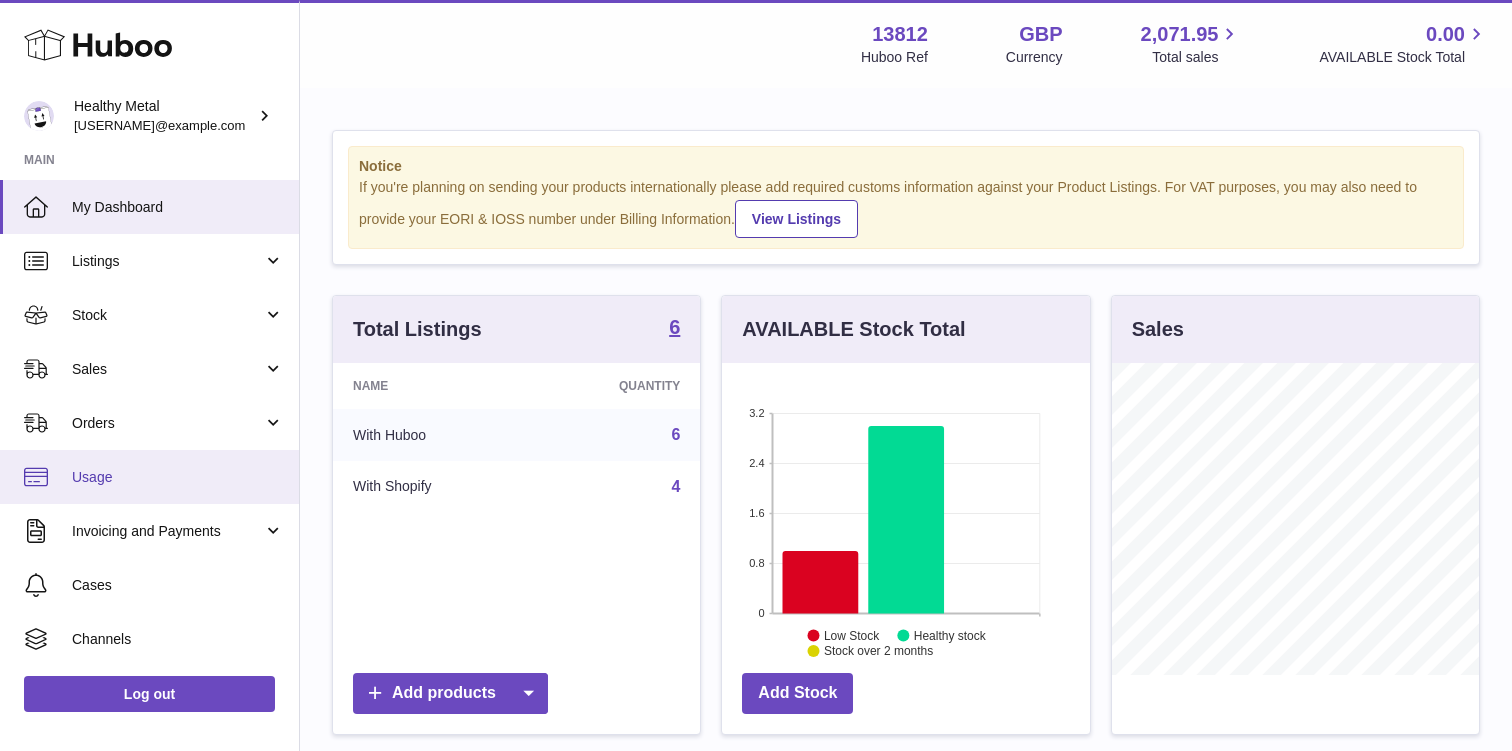 click on "Usage" at bounding box center (178, 477) 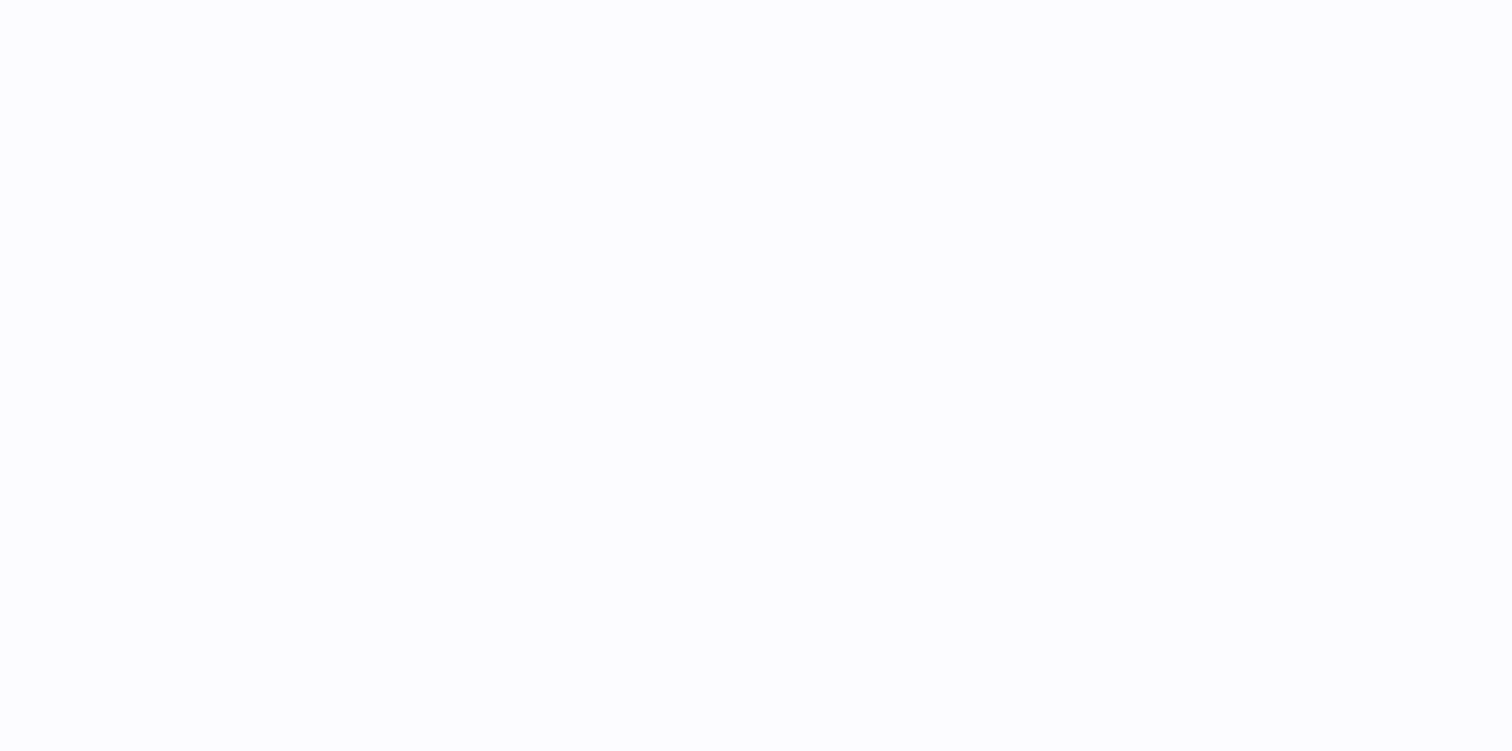 scroll, scrollTop: 0, scrollLeft: 0, axis: both 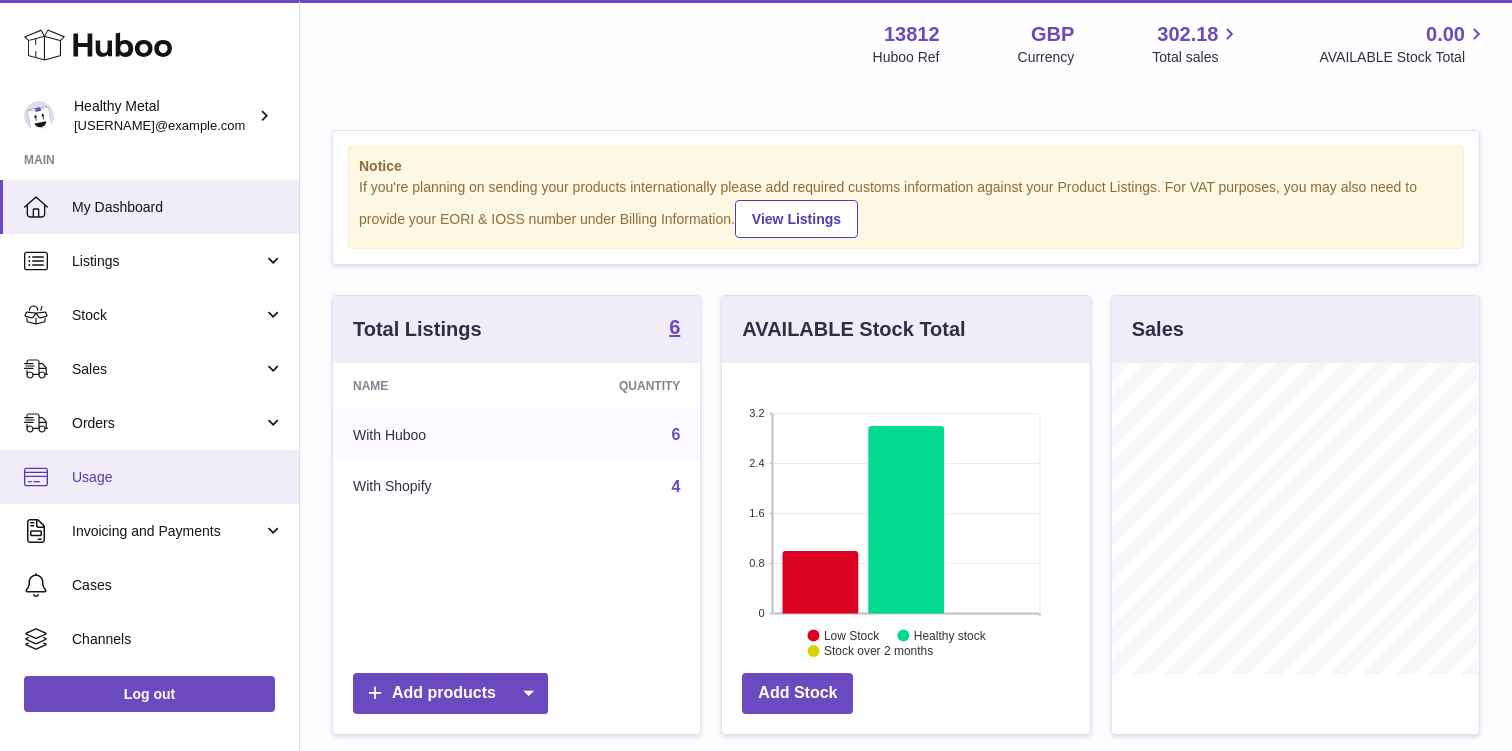click on "Usage" at bounding box center [178, 477] 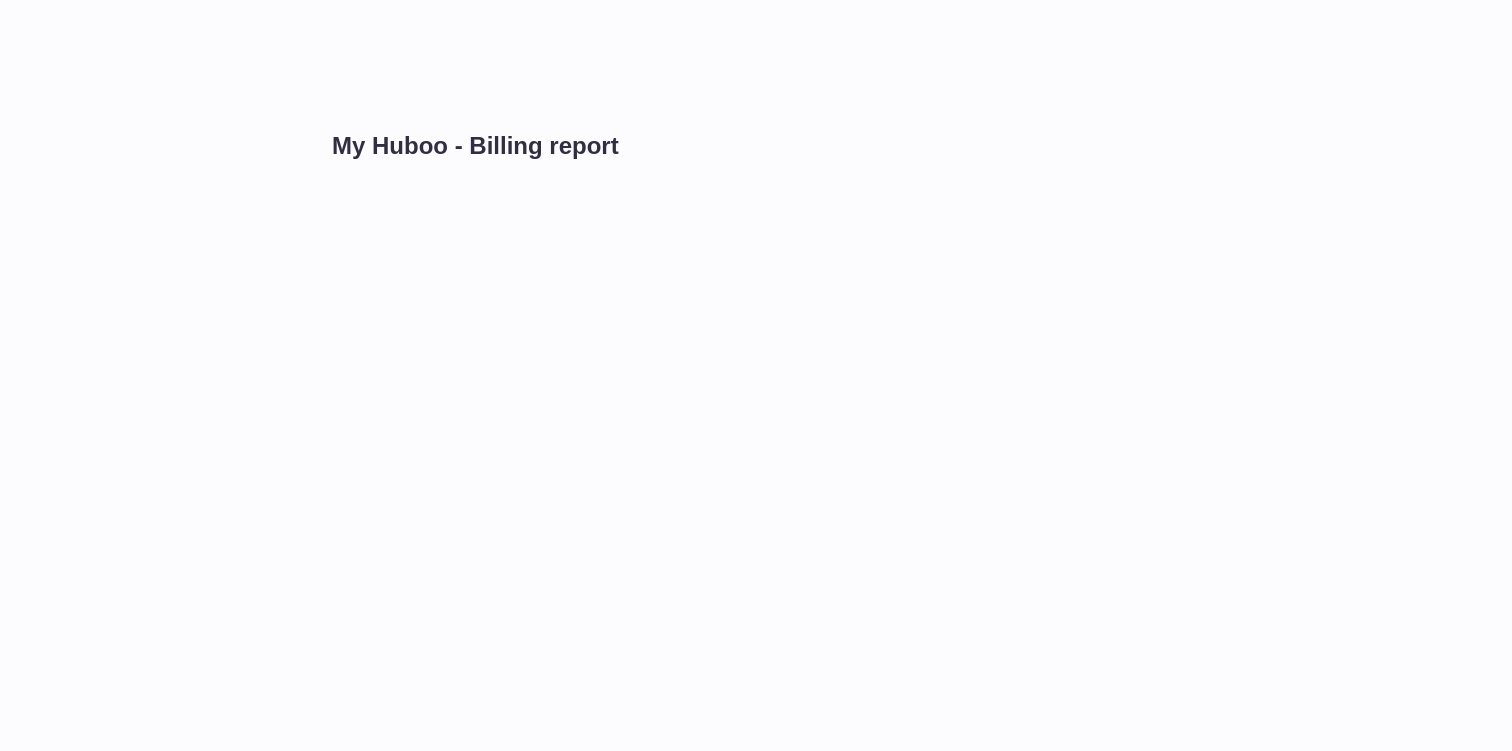 scroll, scrollTop: 0, scrollLeft: 0, axis: both 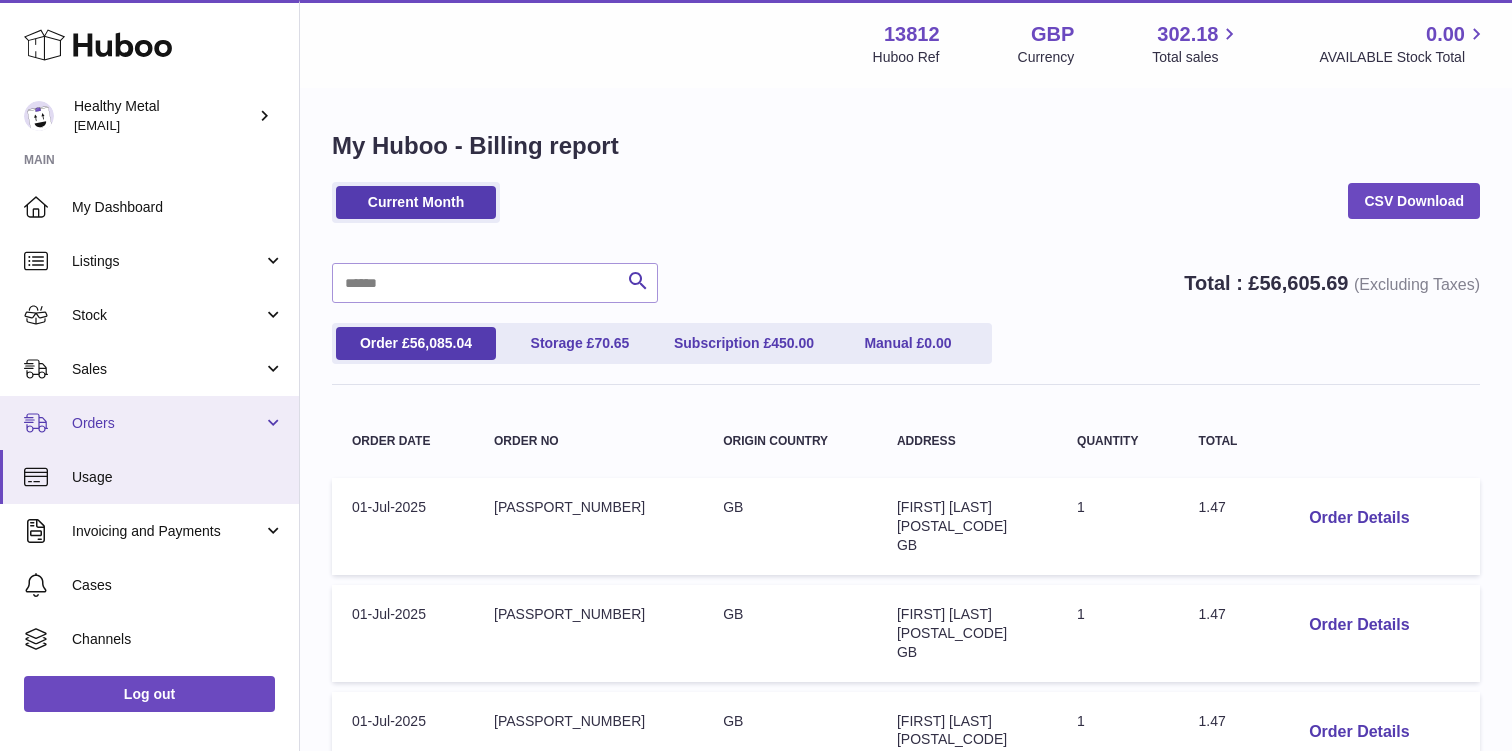 click on "Orders" at bounding box center [167, 423] 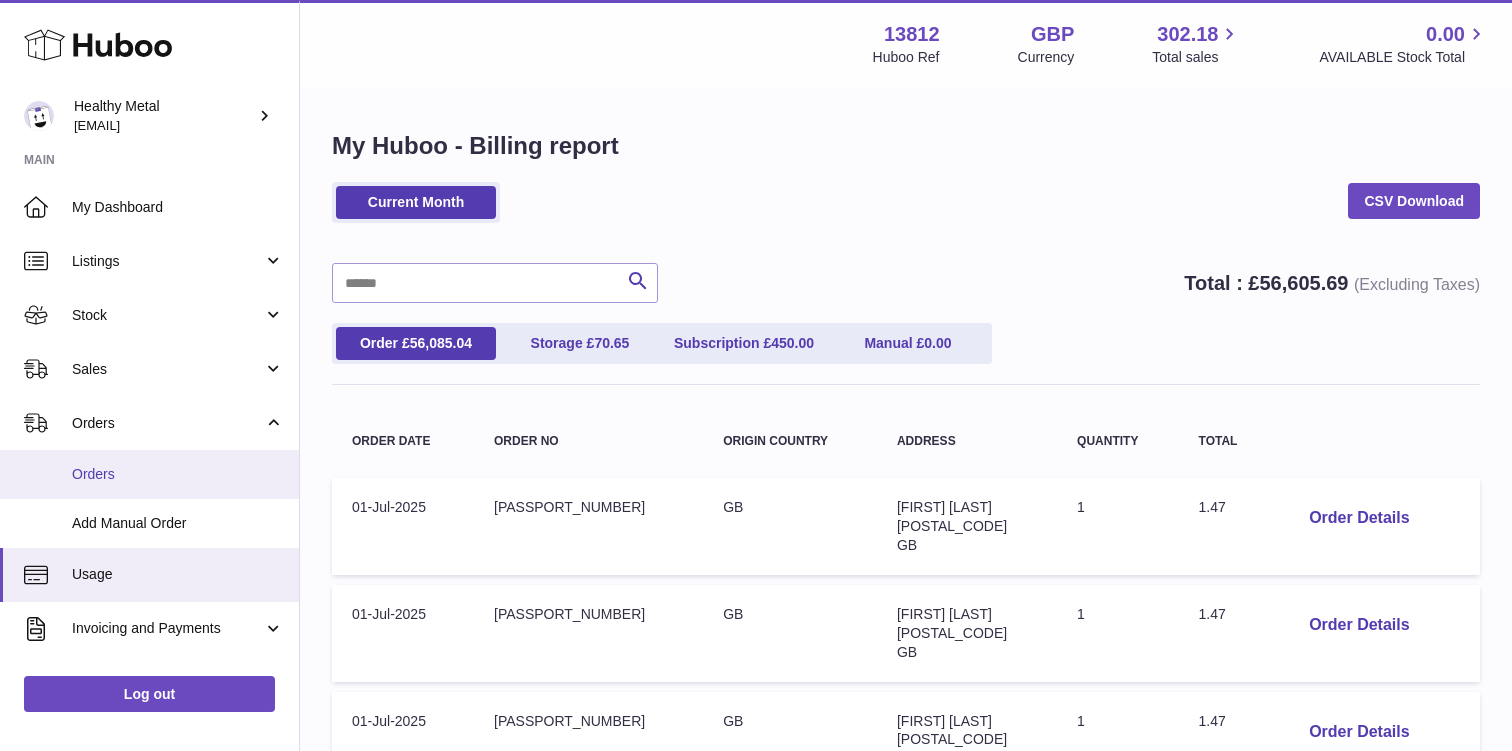 click on "Orders" at bounding box center (178, 474) 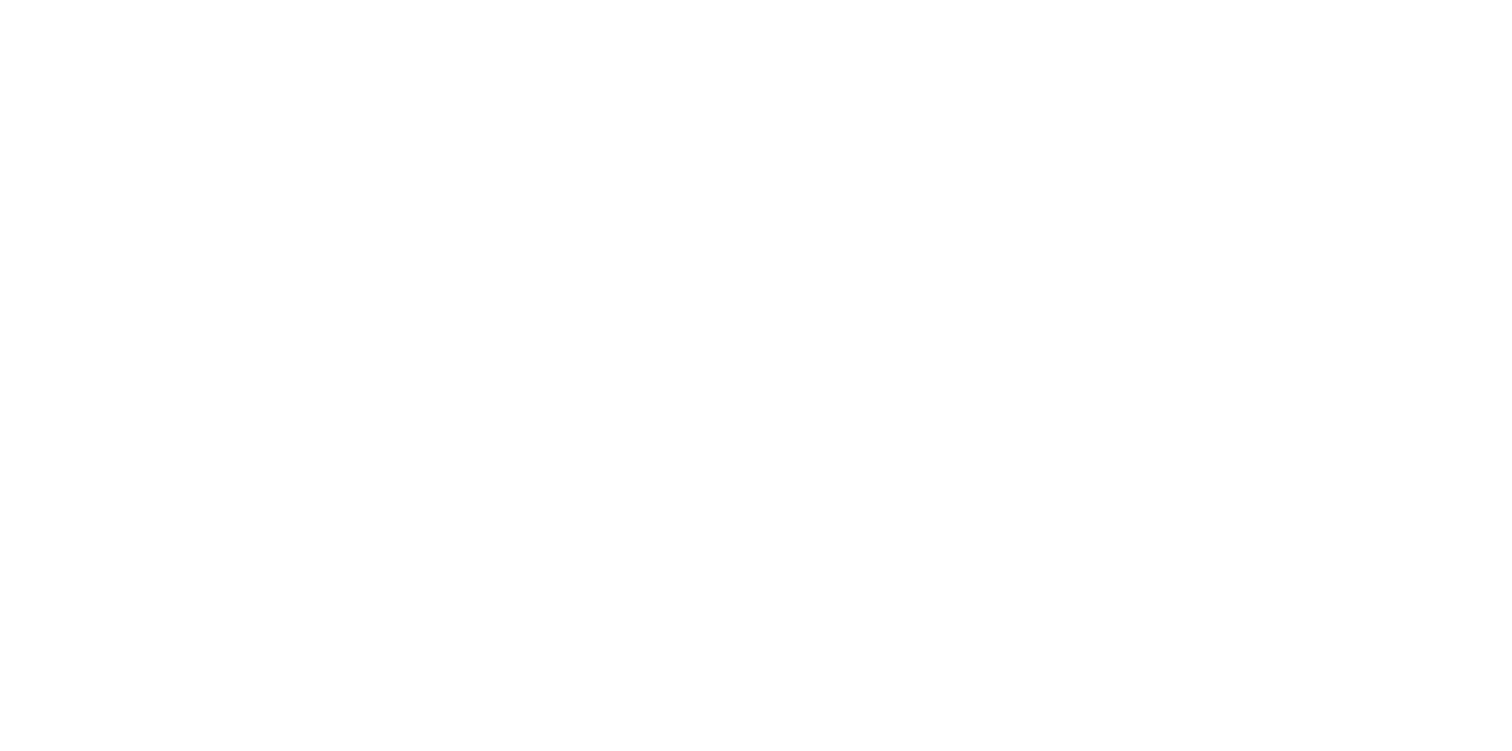 scroll, scrollTop: 0, scrollLeft: 0, axis: both 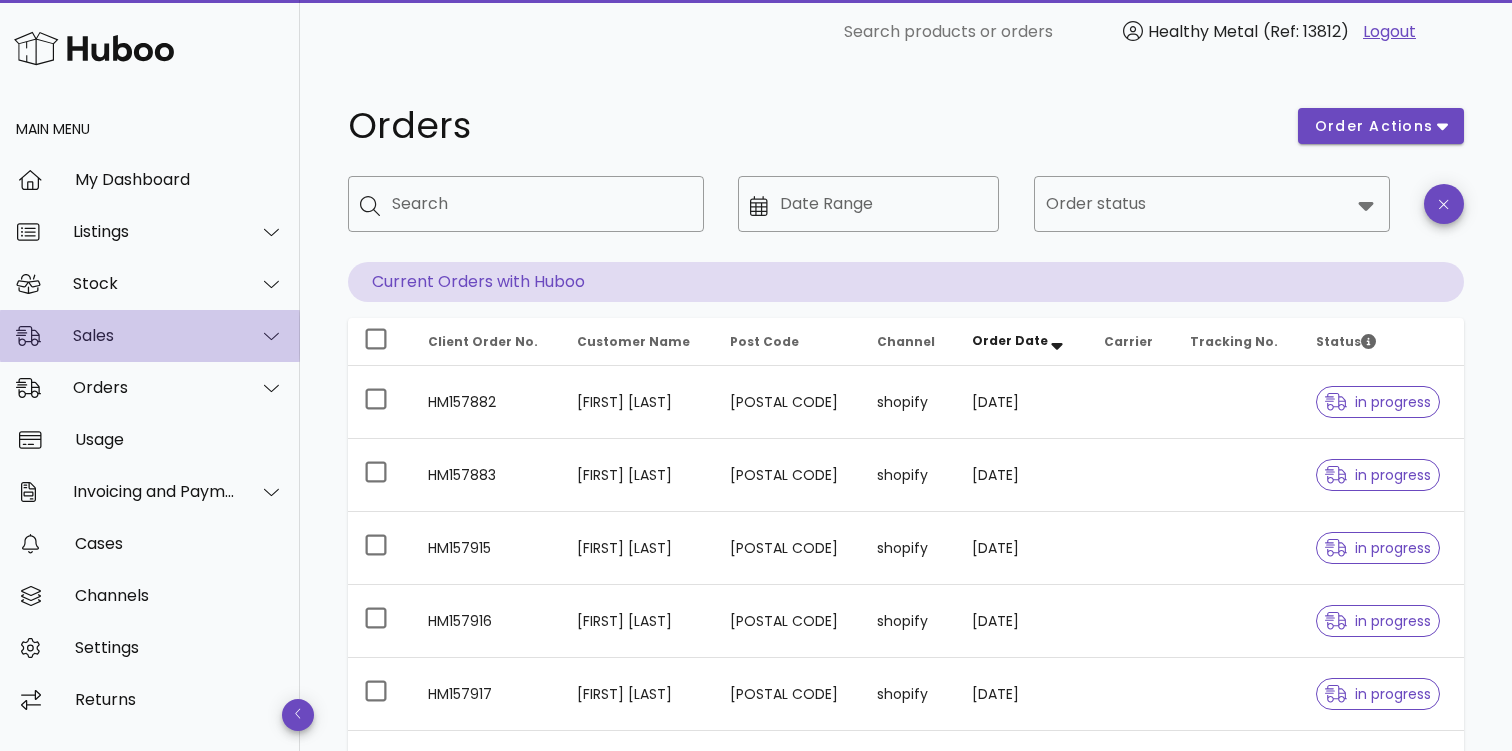 click on "Sales" at bounding box center [154, 335] 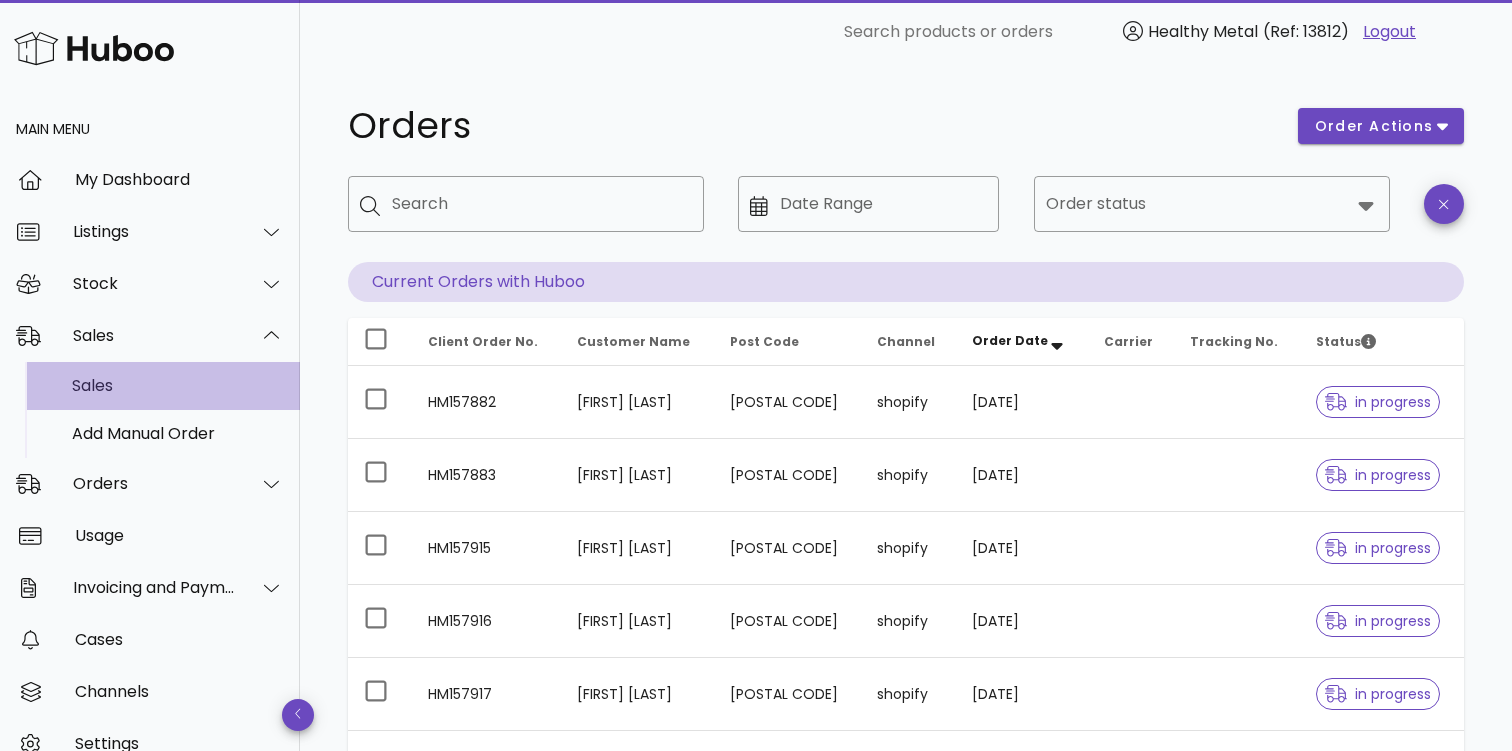 click on "Sales" at bounding box center (178, 385) 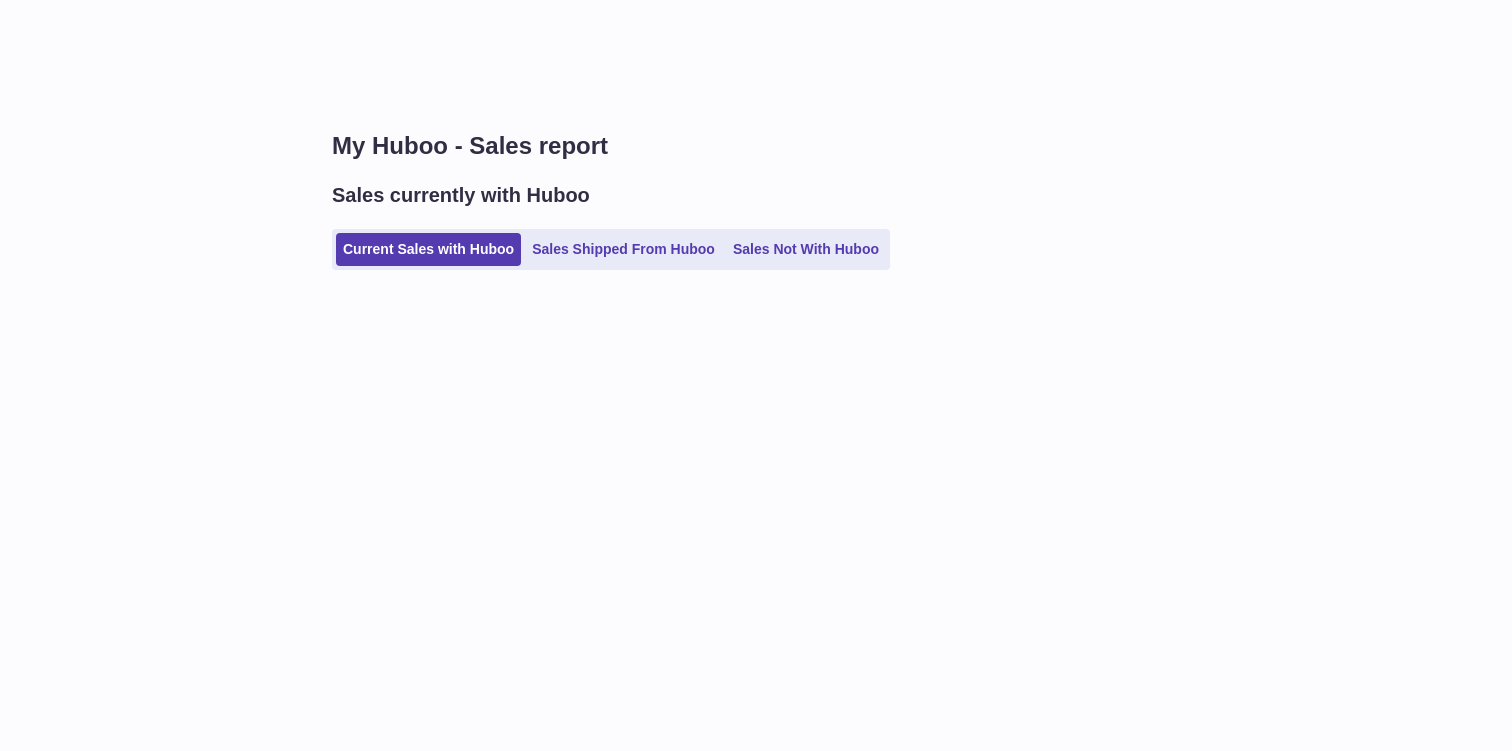 scroll, scrollTop: 0, scrollLeft: 0, axis: both 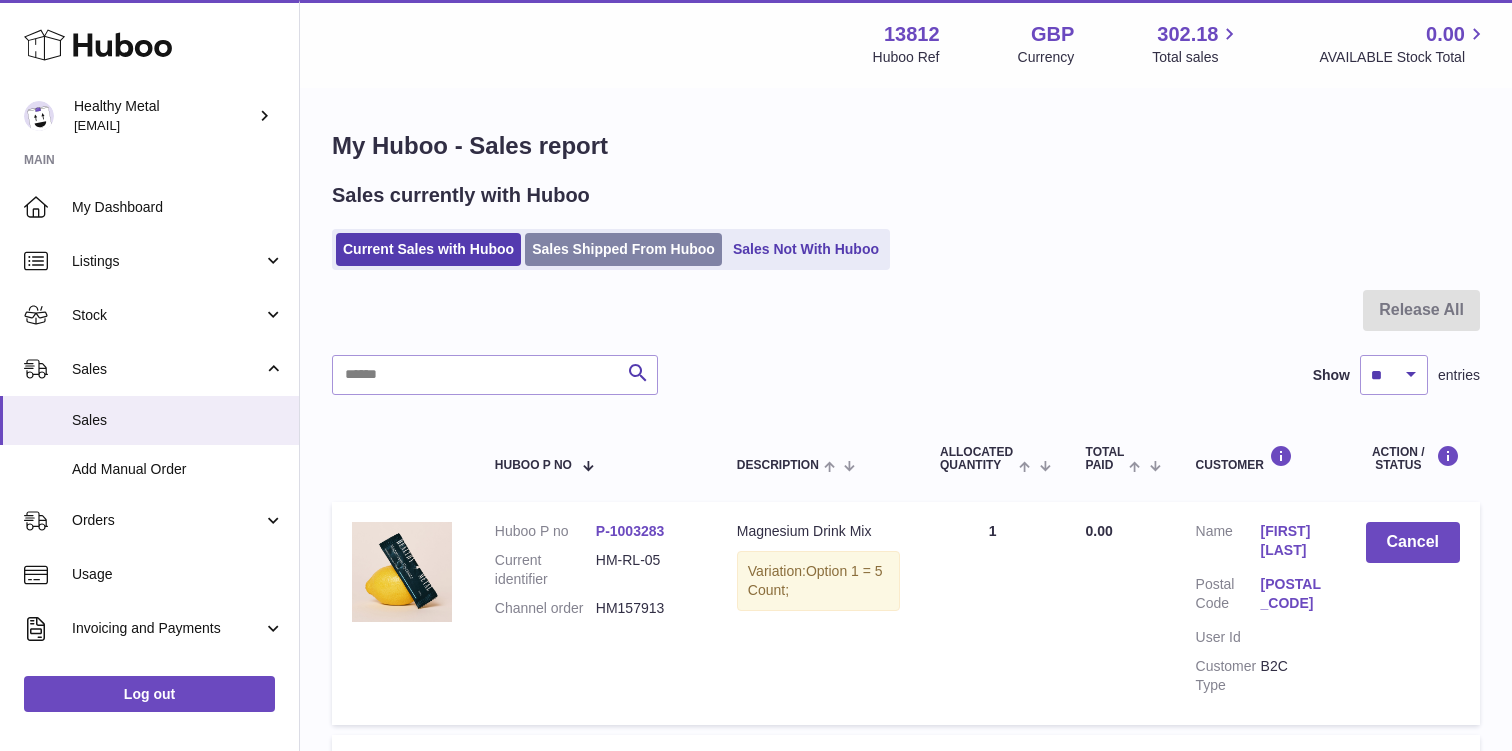 click on "Sales Shipped From Huboo" at bounding box center (623, 249) 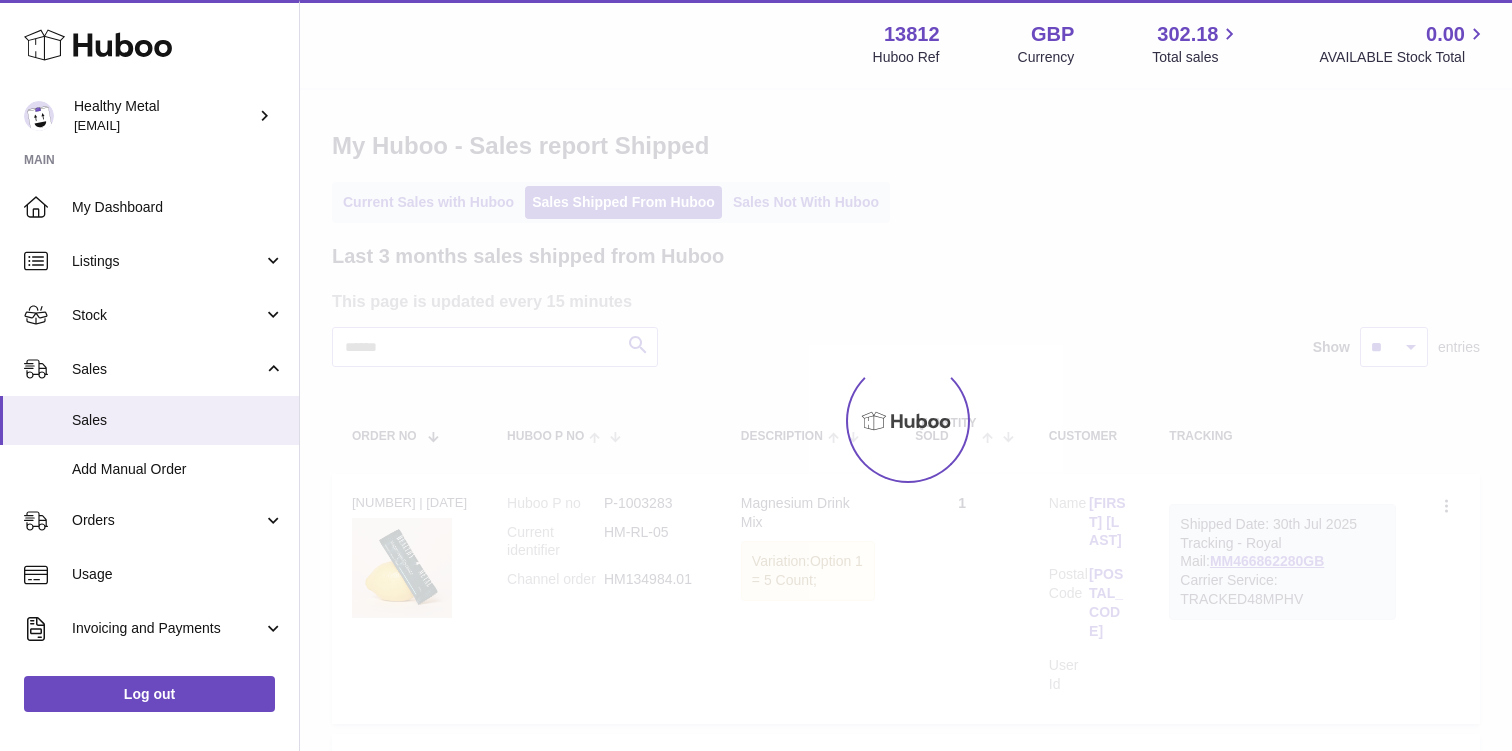 click on "Menu   Huboo     13812   Huboo Ref    GBP   Currency   302.18     Total sales   0.00     AVAILABLE Stock Total   Currency   GBP   Total sales   302.18   AVAILABLE Stock Total   0.00   My Huboo - Sales report Shipped
Current Sales with Huboo
Sales Shipped From Huboo
Sales Not With Huboo
Last 3 months sales shipped from Huboo     This page is updated every 15 minutes       Search
Show
** ** **
entries
Order No       Huboo P no       Description       Quantity Sold
Customer
Tracking
Order no
121984727 | 30th Jul
Huboo P no   P-1003283   Current identifier   HM-RL-05
Channel order
HM134984.01     Description
Magnesium Drink Mix
Quantity" at bounding box center (906, 1582) 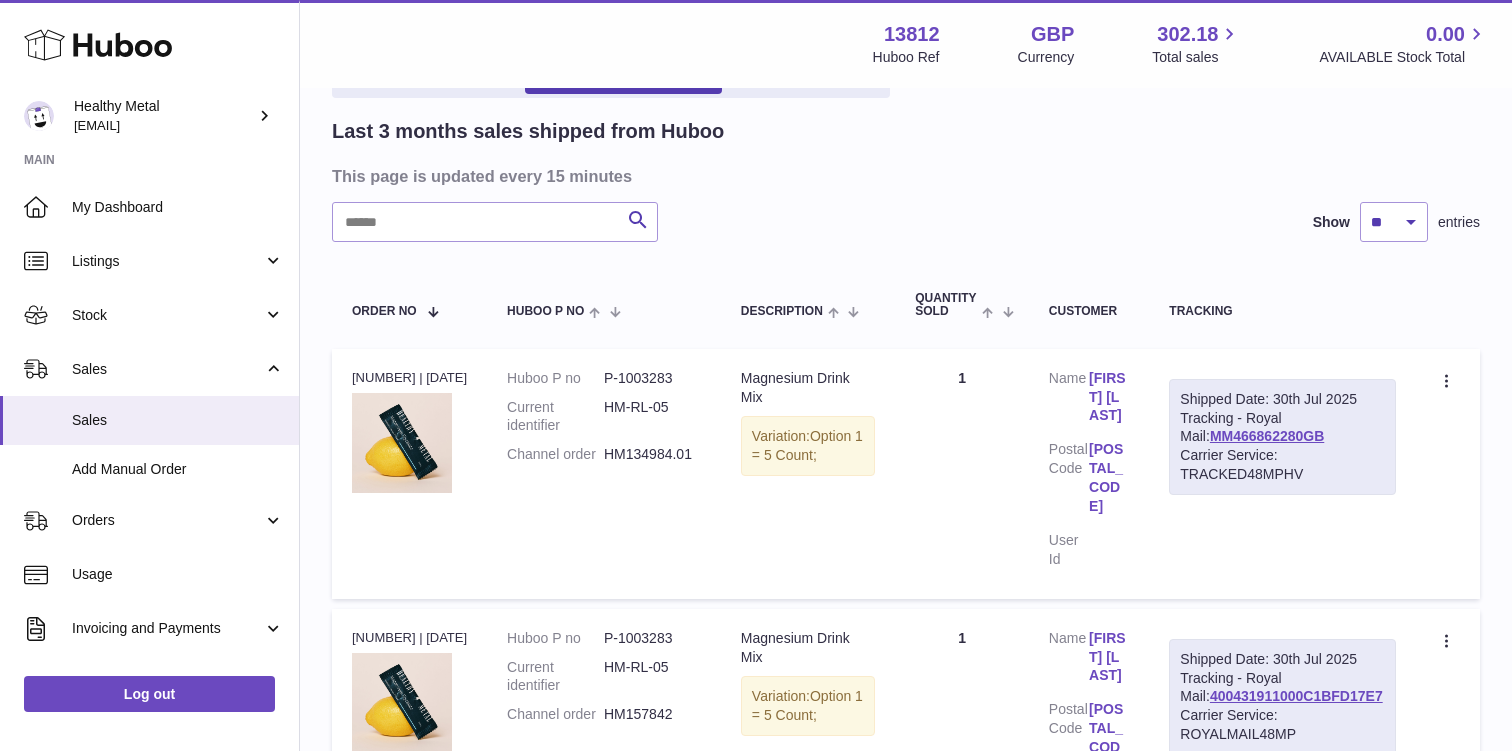 scroll, scrollTop: 126, scrollLeft: 0, axis: vertical 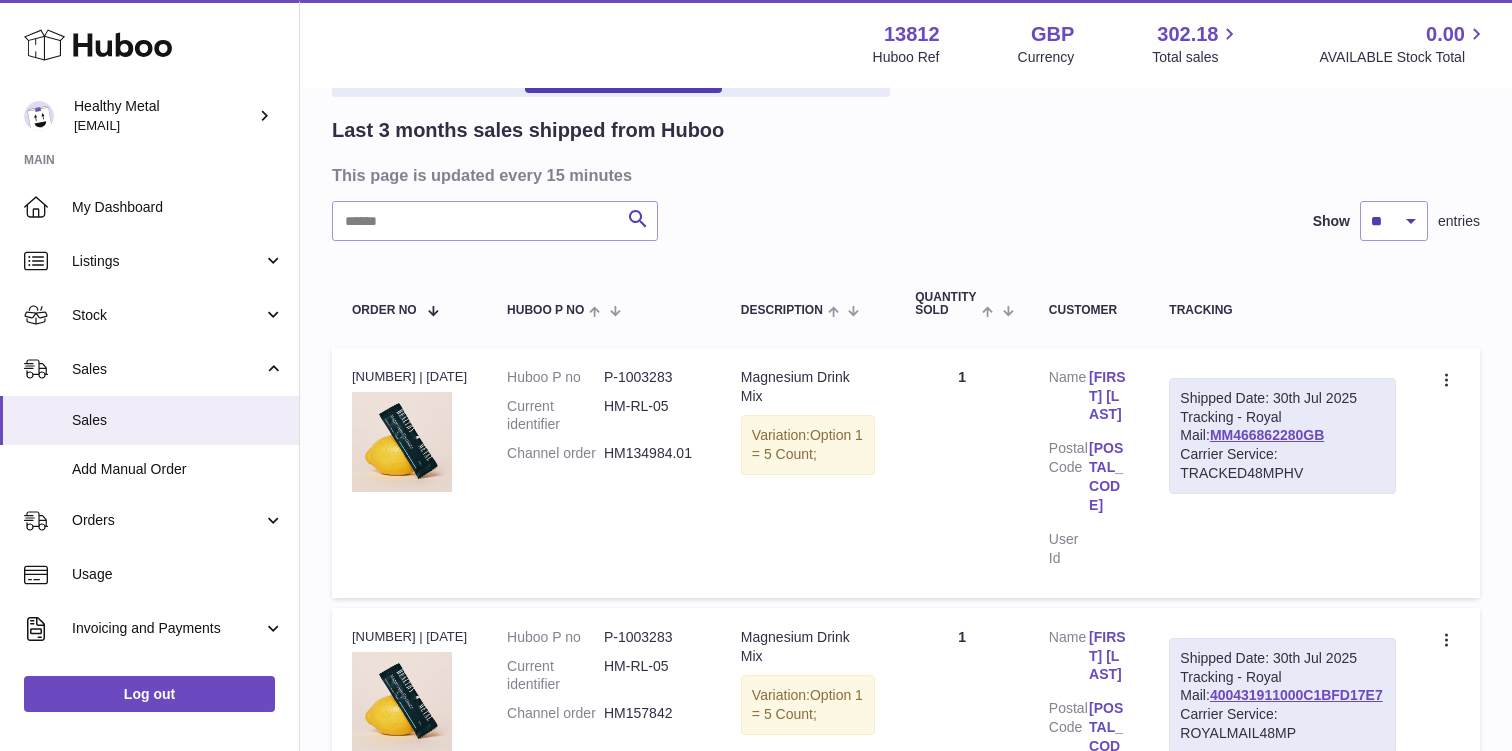 click on "HM157842" at bounding box center (652, 713) 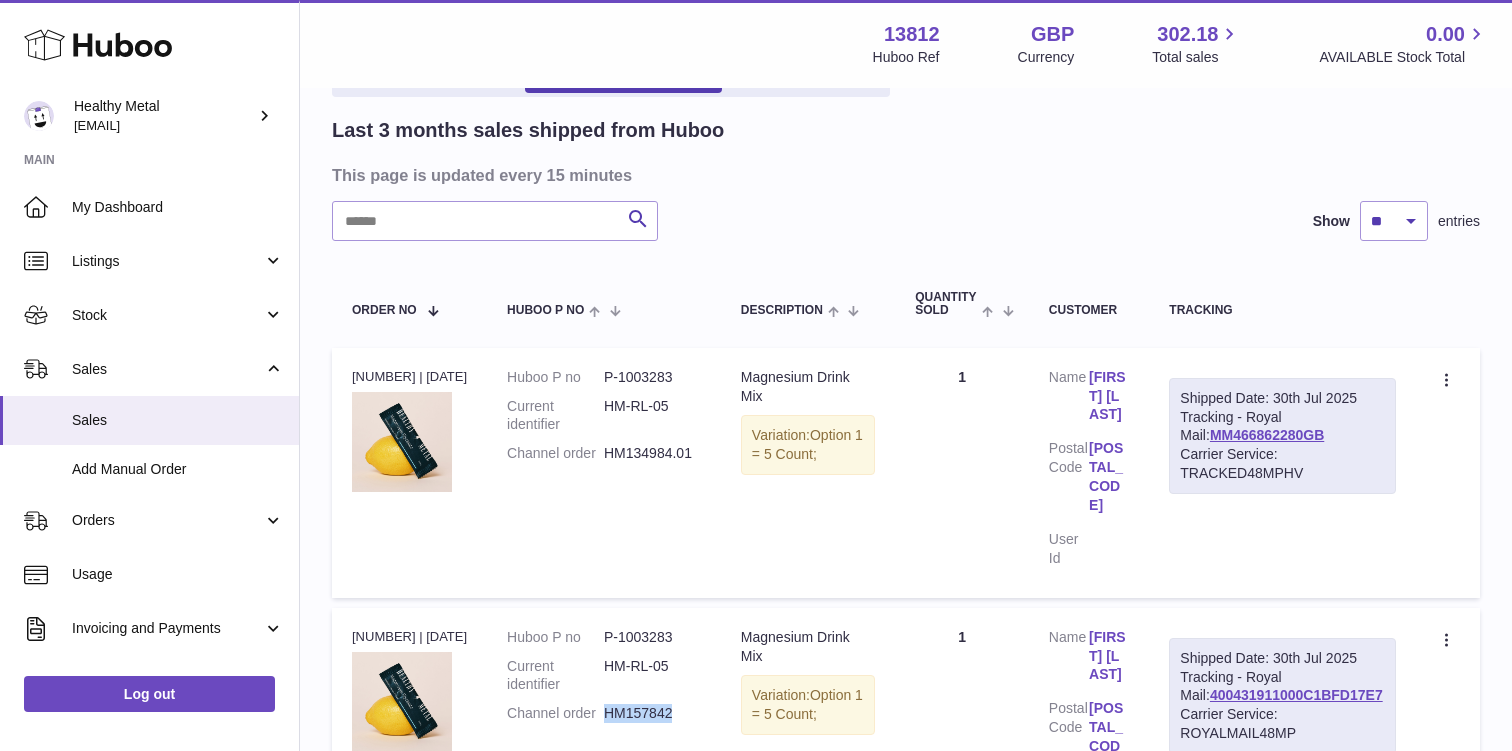 click on "HM157842" at bounding box center (652, 713) 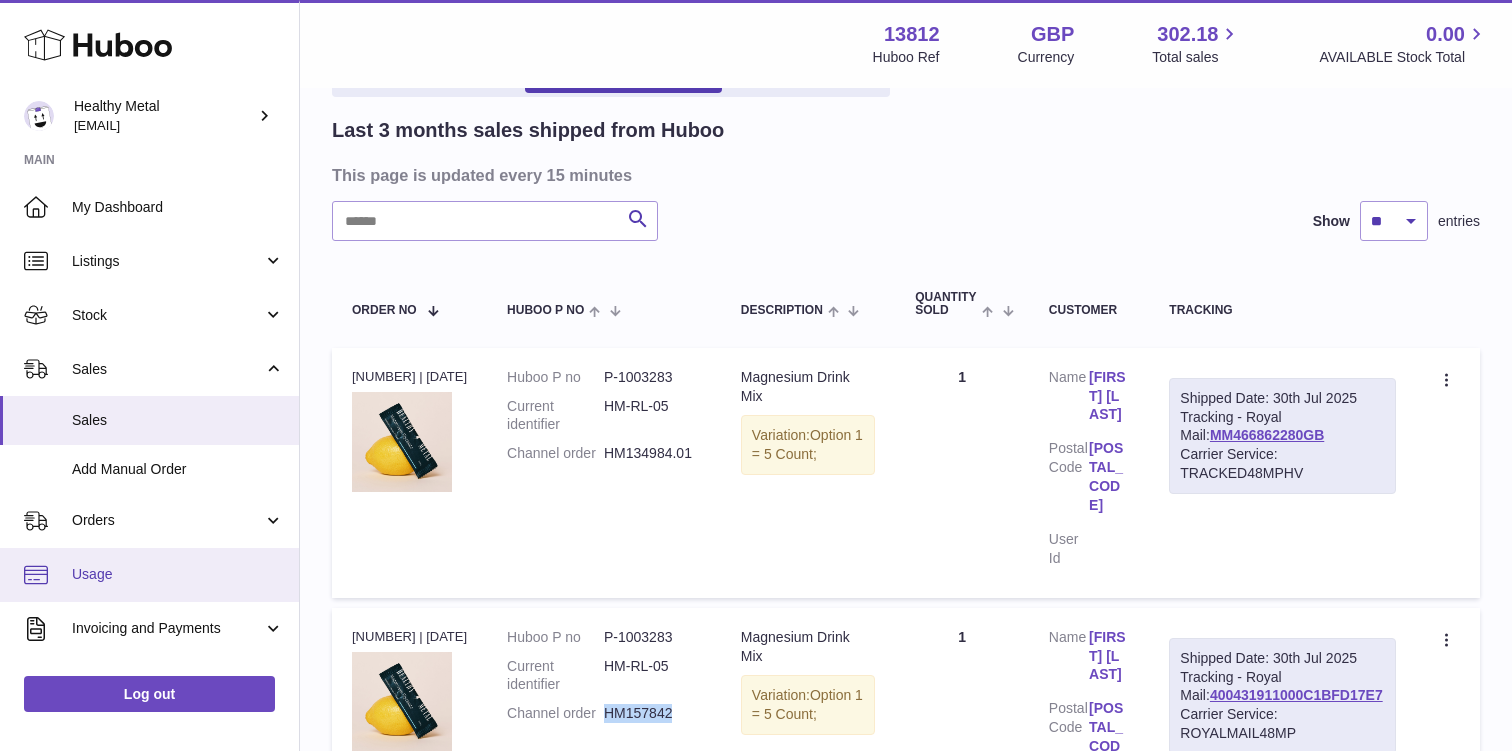 click on "Usage" at bounding box center (149, 575) 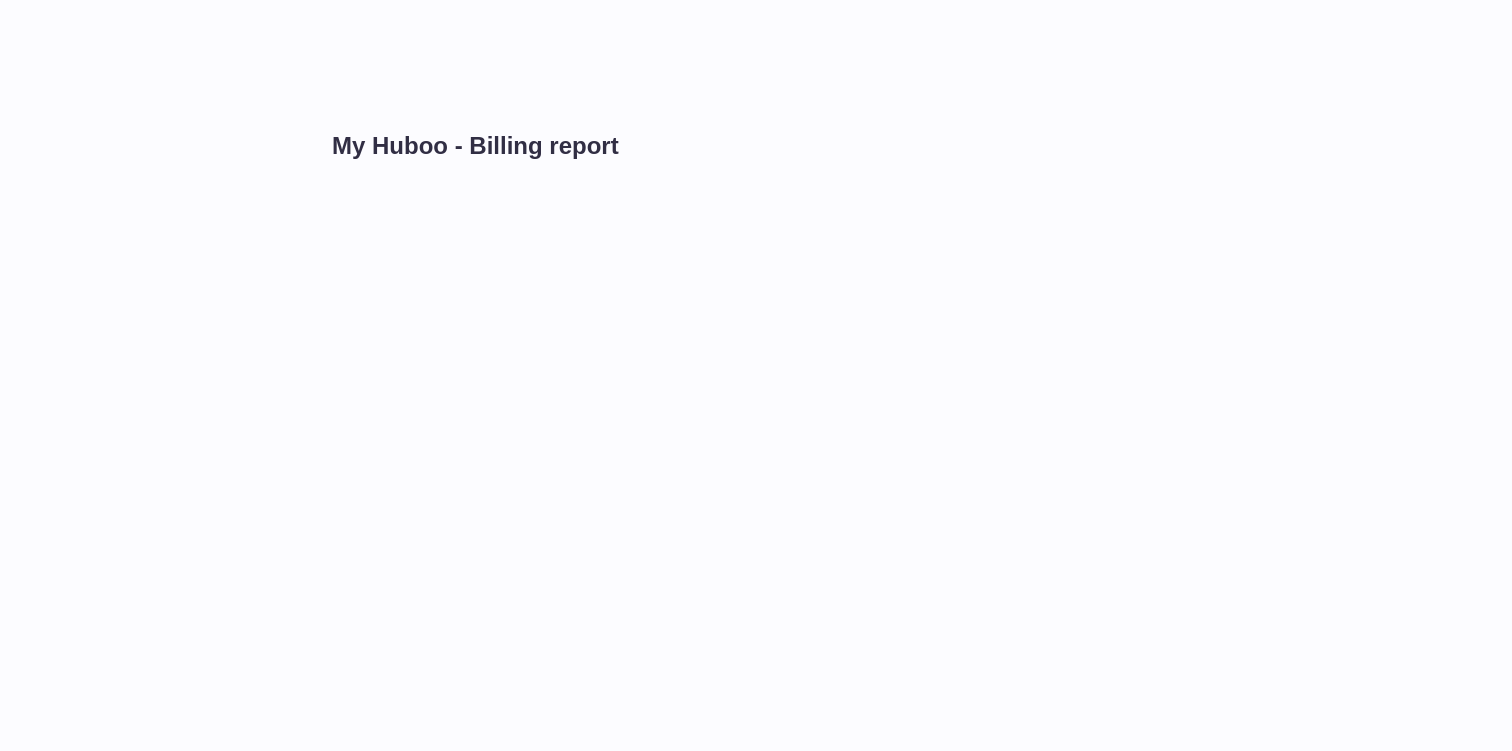 scroll, scrollTop: 0, scrollLeft: 0, axis: both 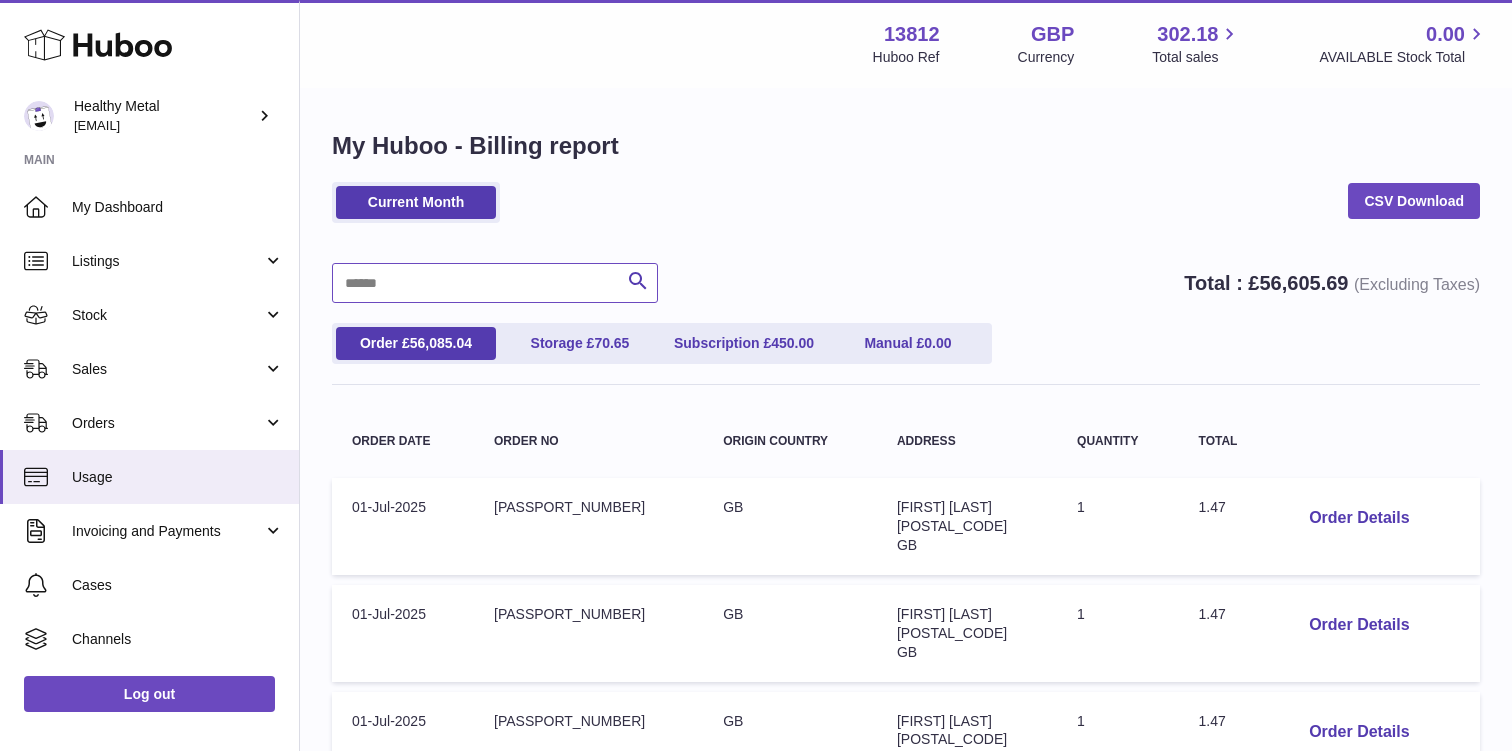 click at bounding box center [495, 283] 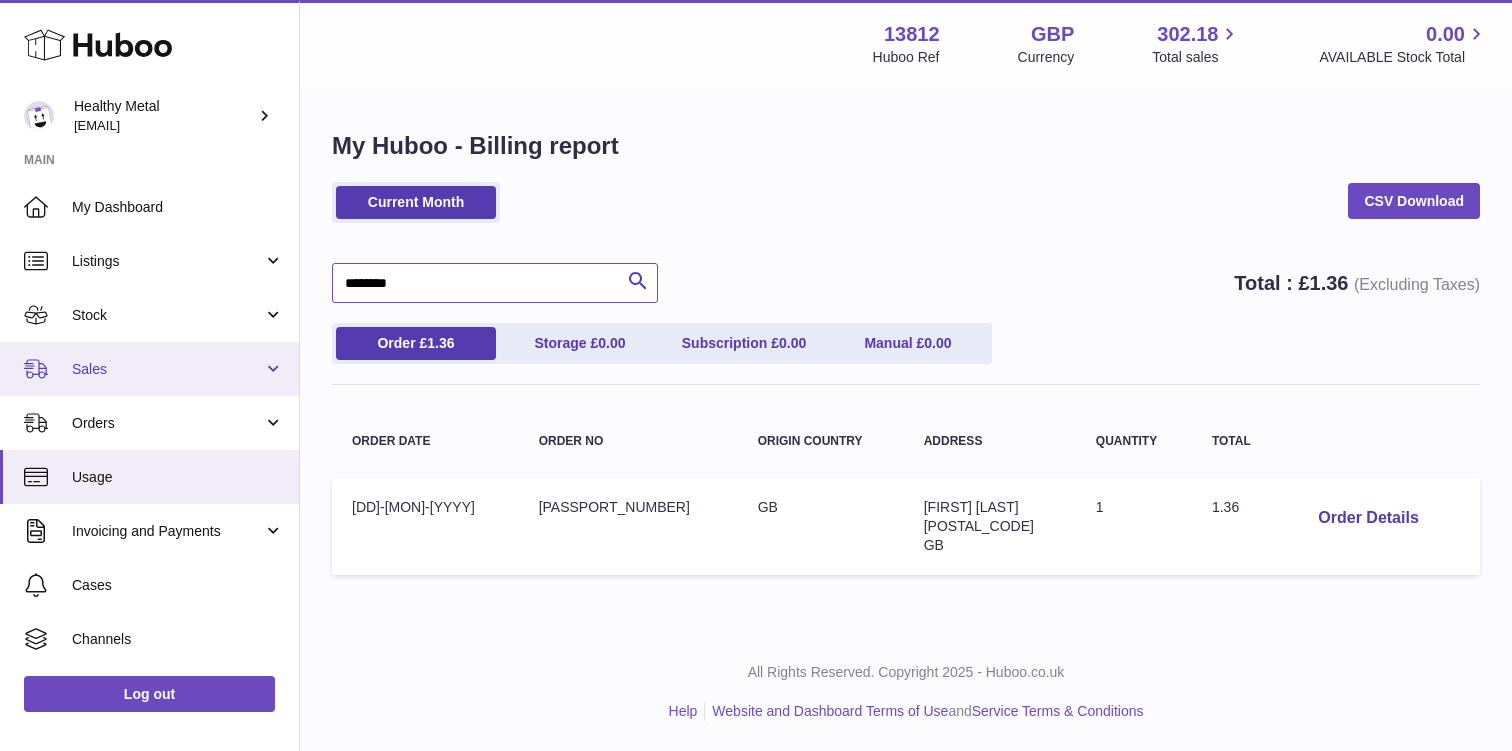type on "********" 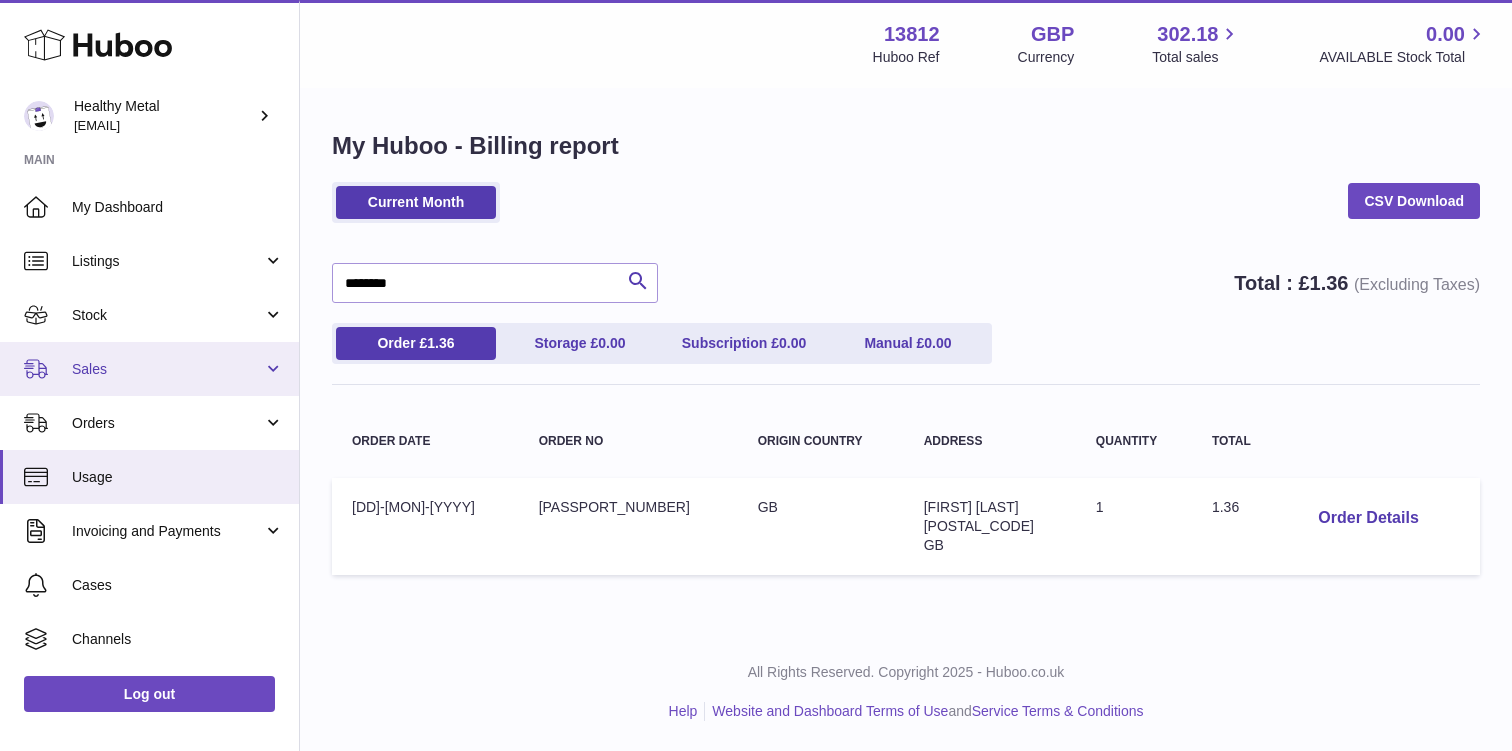 click on "Sales" at bounding box center [149, 369] 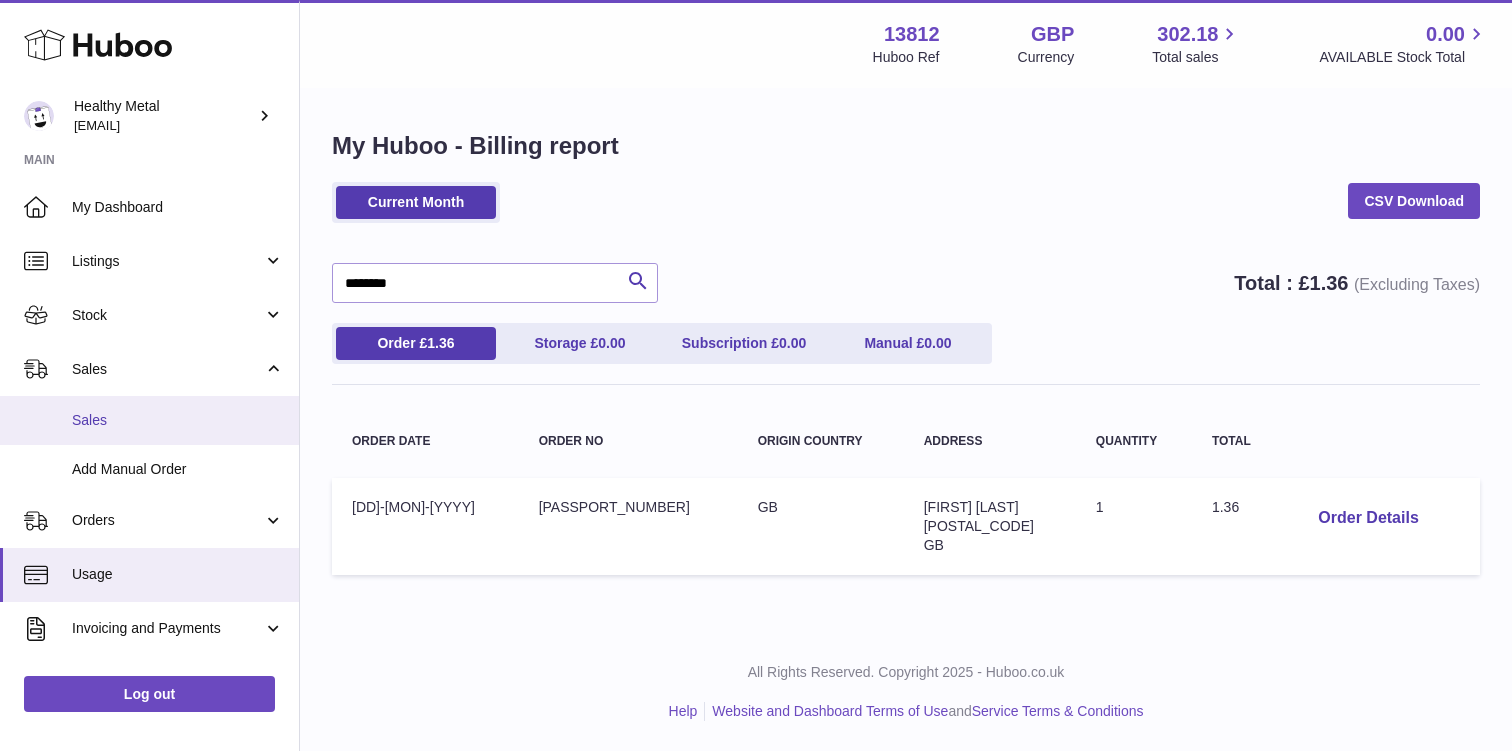 click on "Sales" at bounding box center (178, 420) 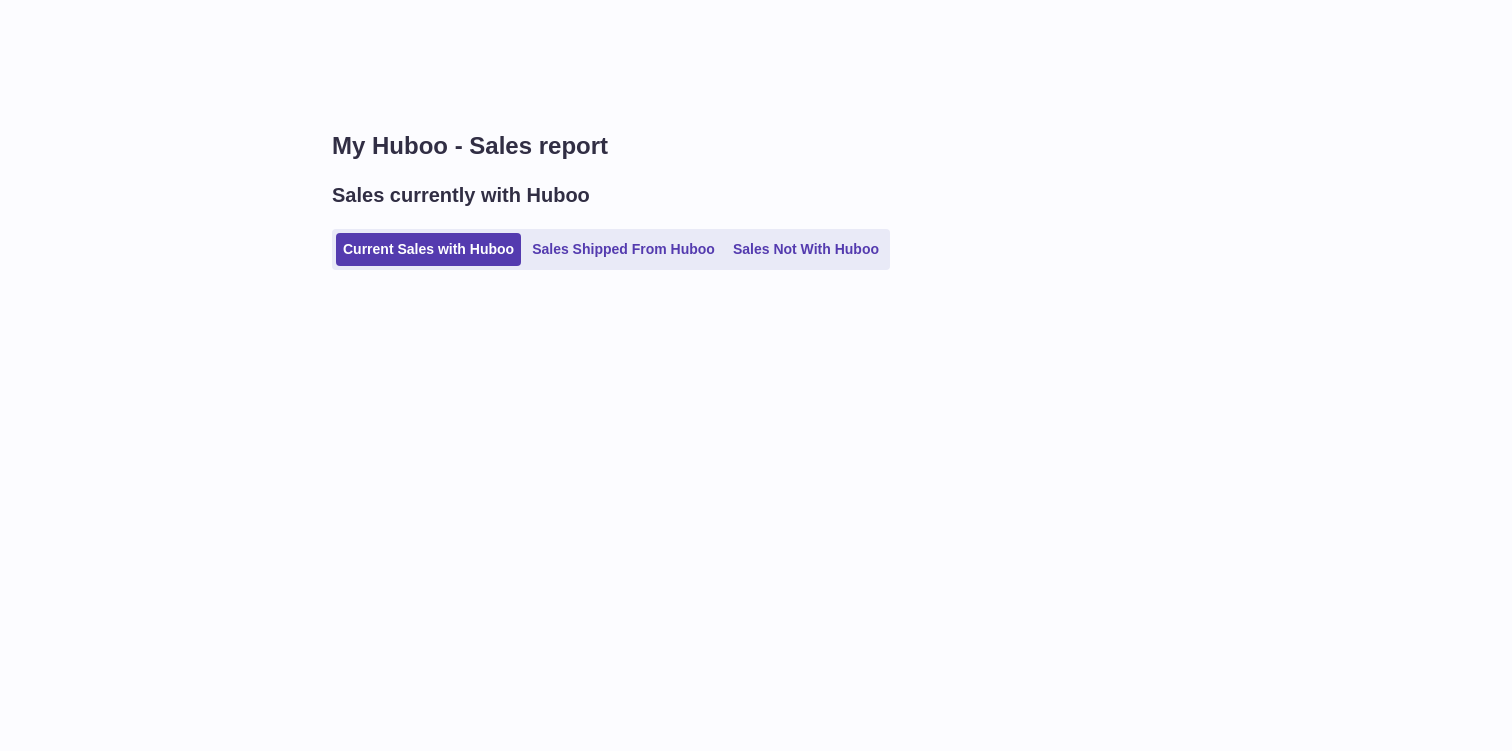 scroll, scrollTop: 0, scrollLeft: 0, axis: both 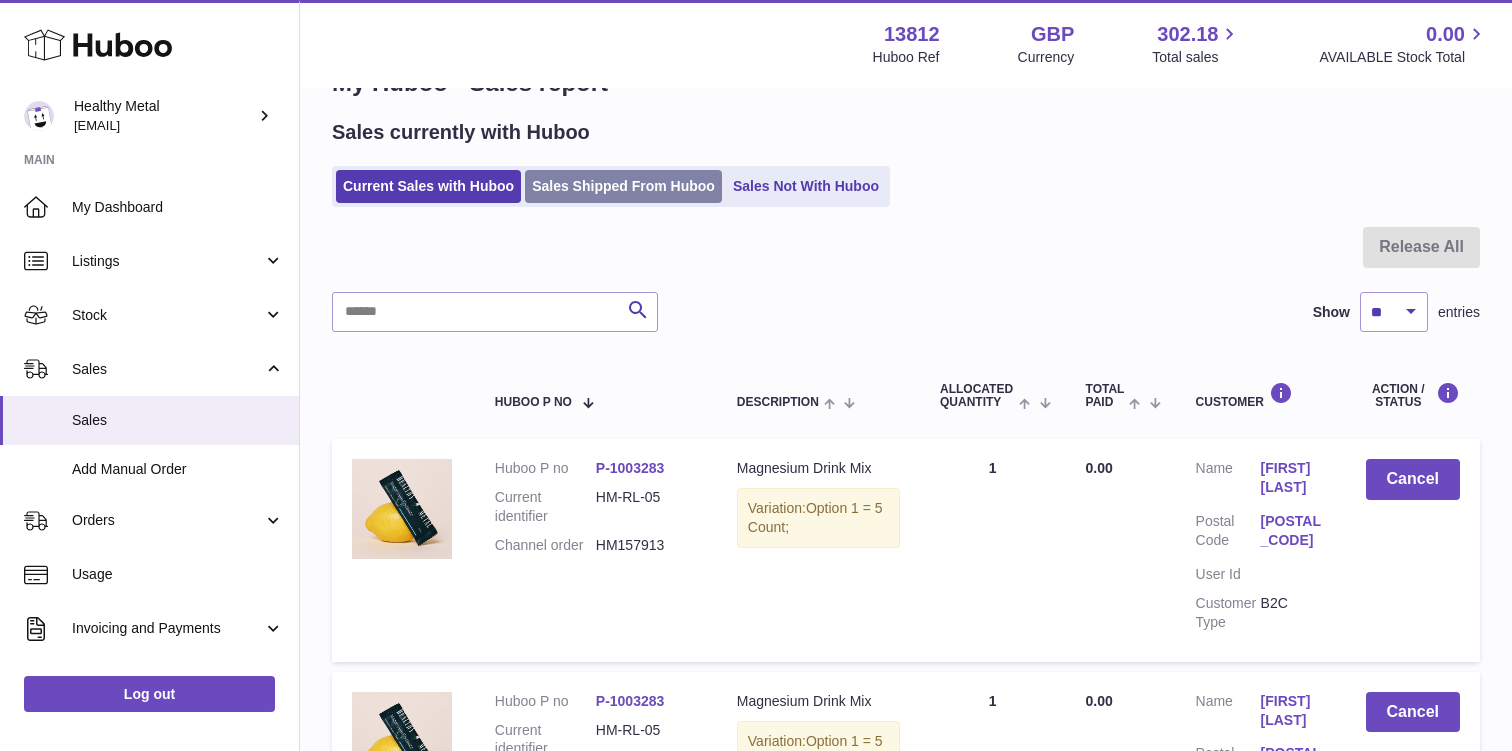 click on "Sales Shipped From Huboo" at bounding box center [623, 186] 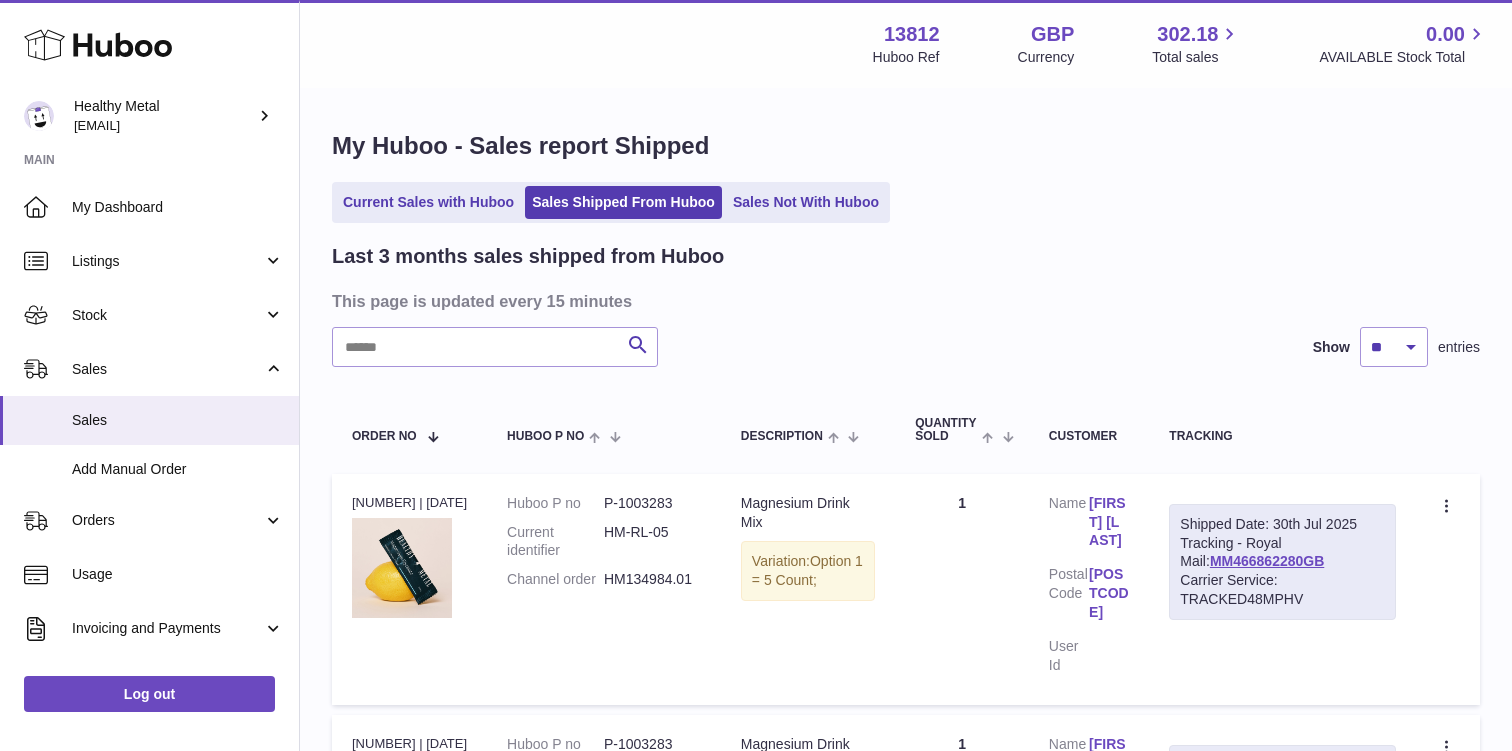 scroll, scrollTop: 0, scrollLeft: 0, axis: both 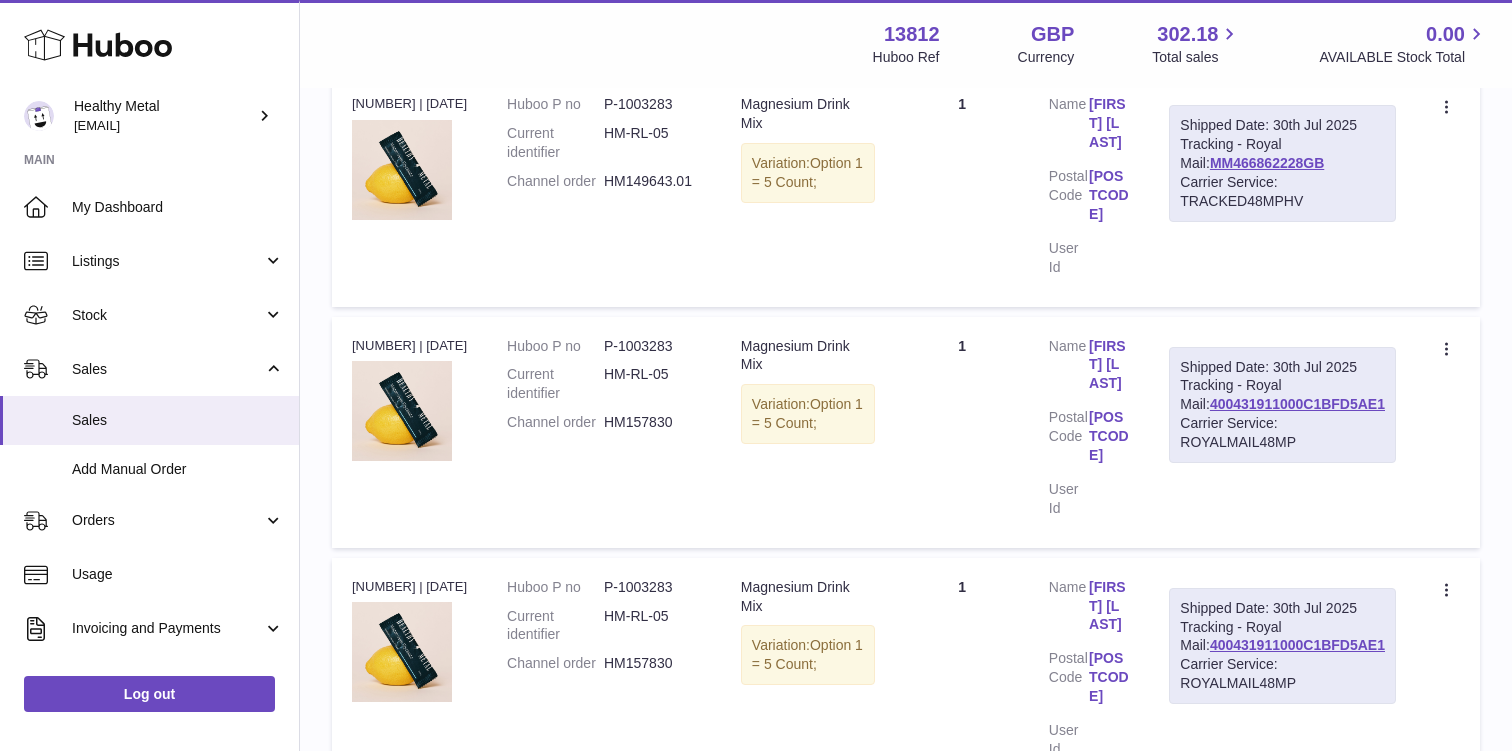 click on "3" at bounding box center (1210, 817) 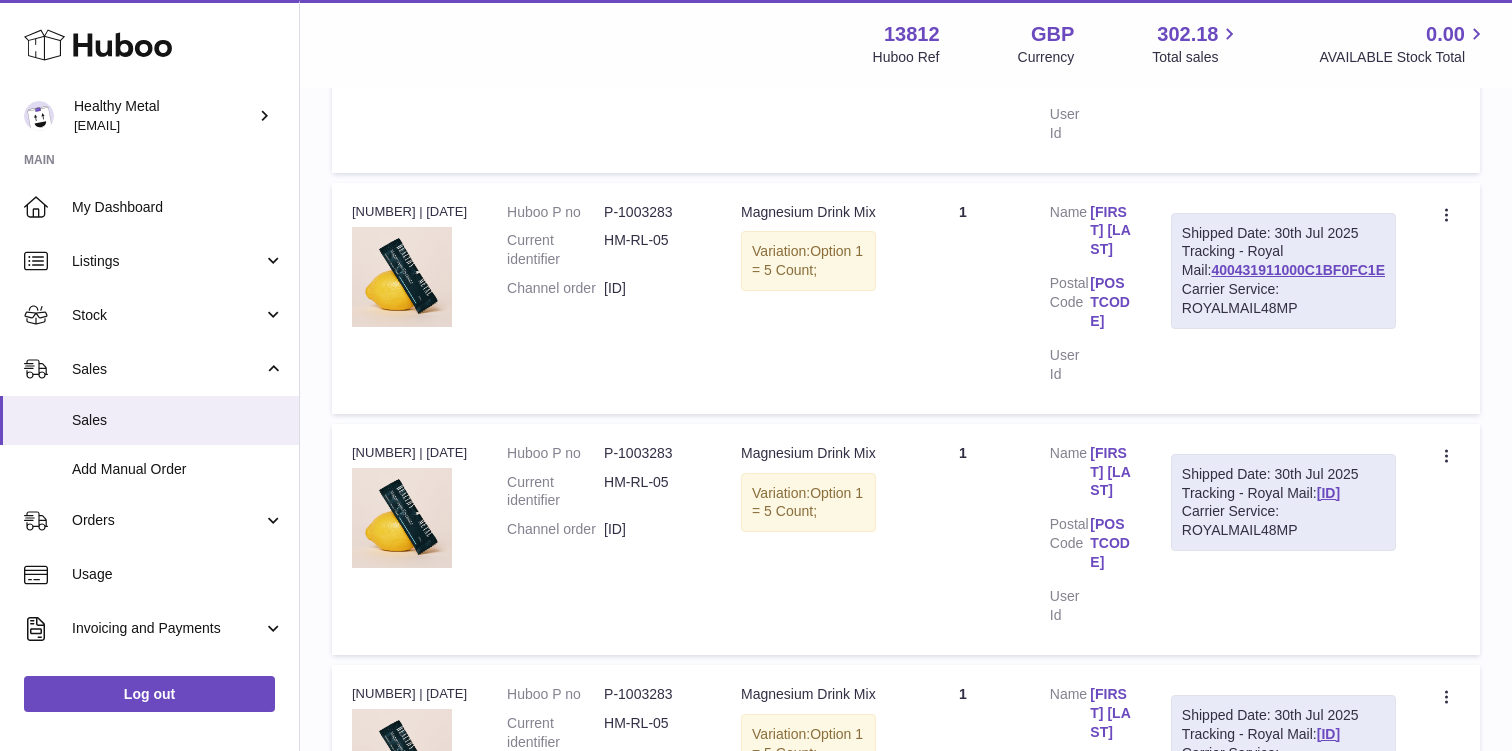 scroll, scrollTop: 2107, scrollLeft: 0, axis: vertical 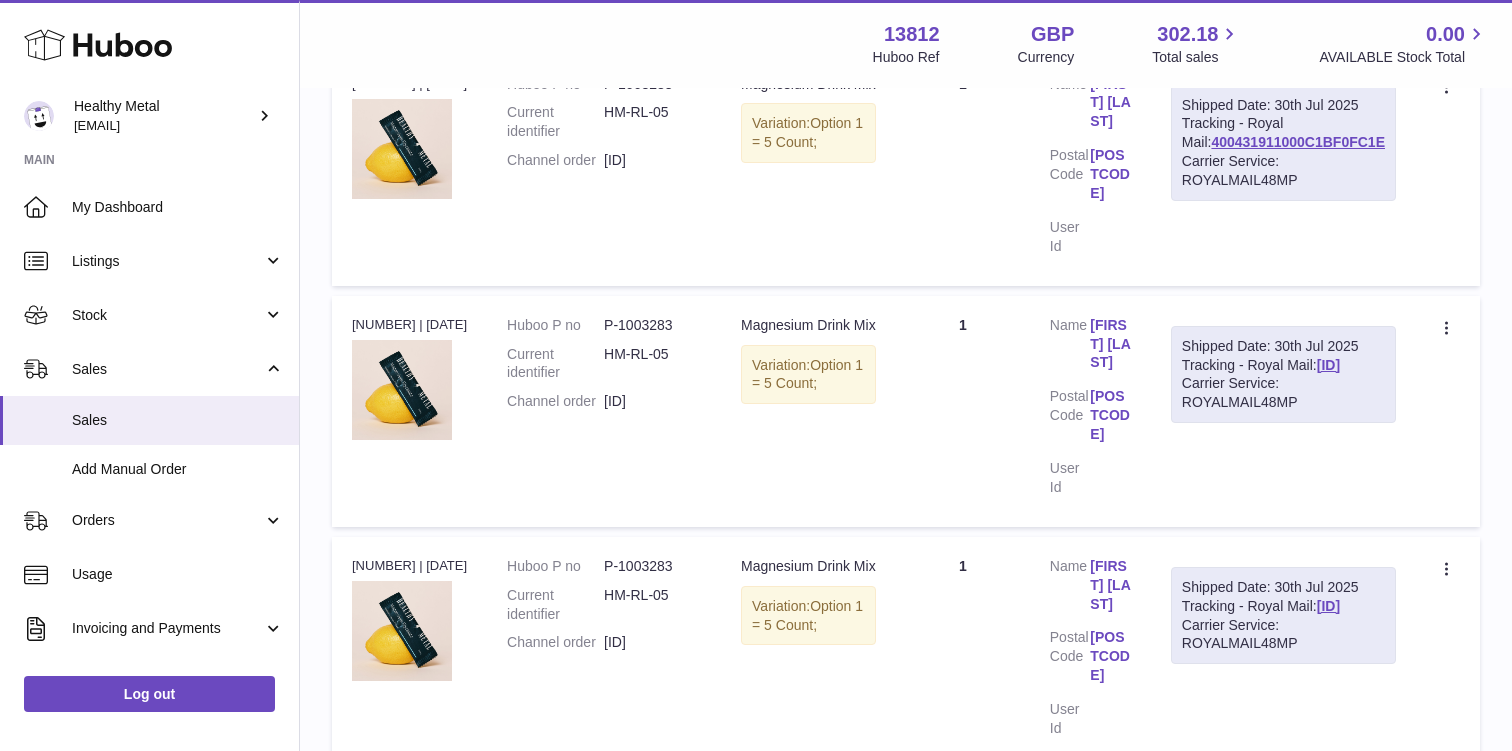 click on "4" at bounding box center (1246, 796) 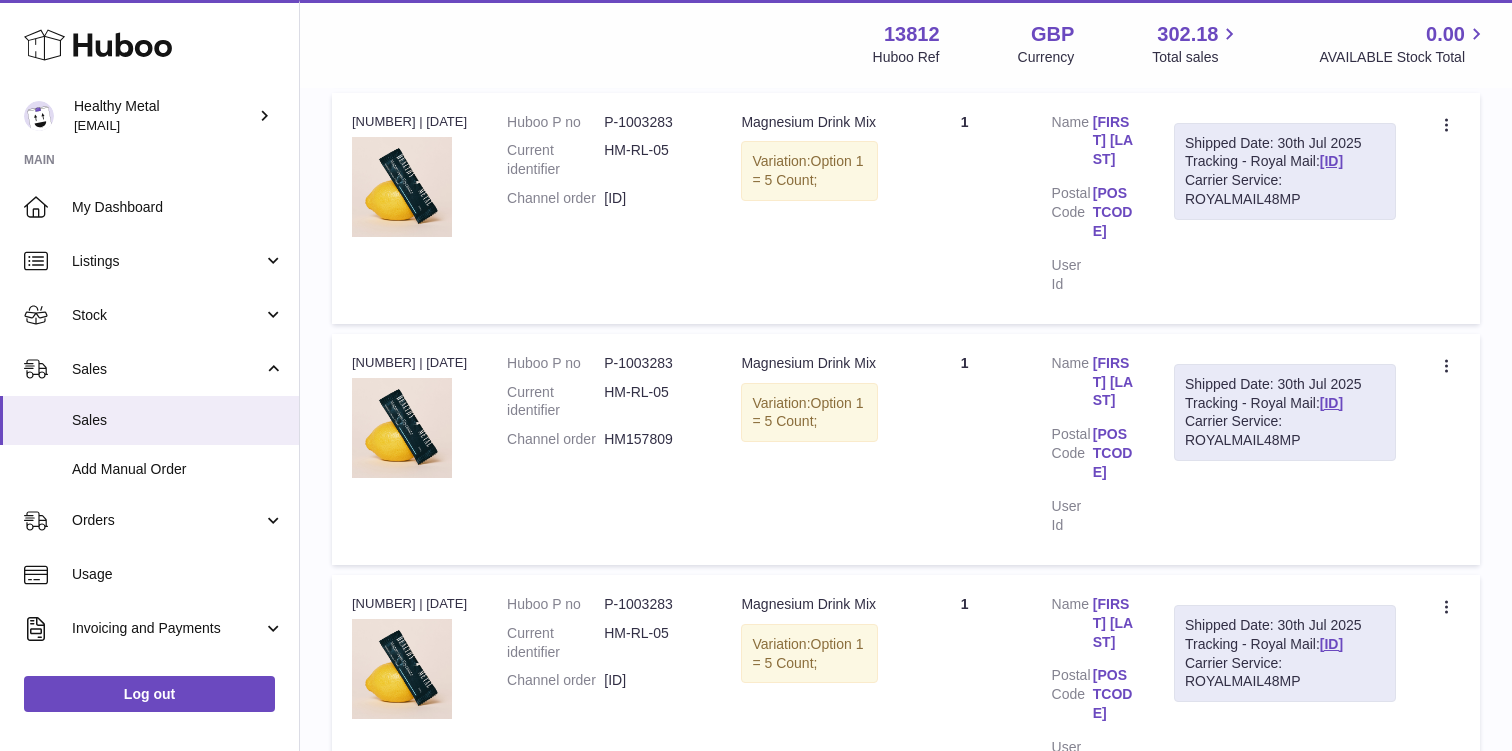 scroll, scrollTop: 2158, scrollLeft: 0, axis: vertical 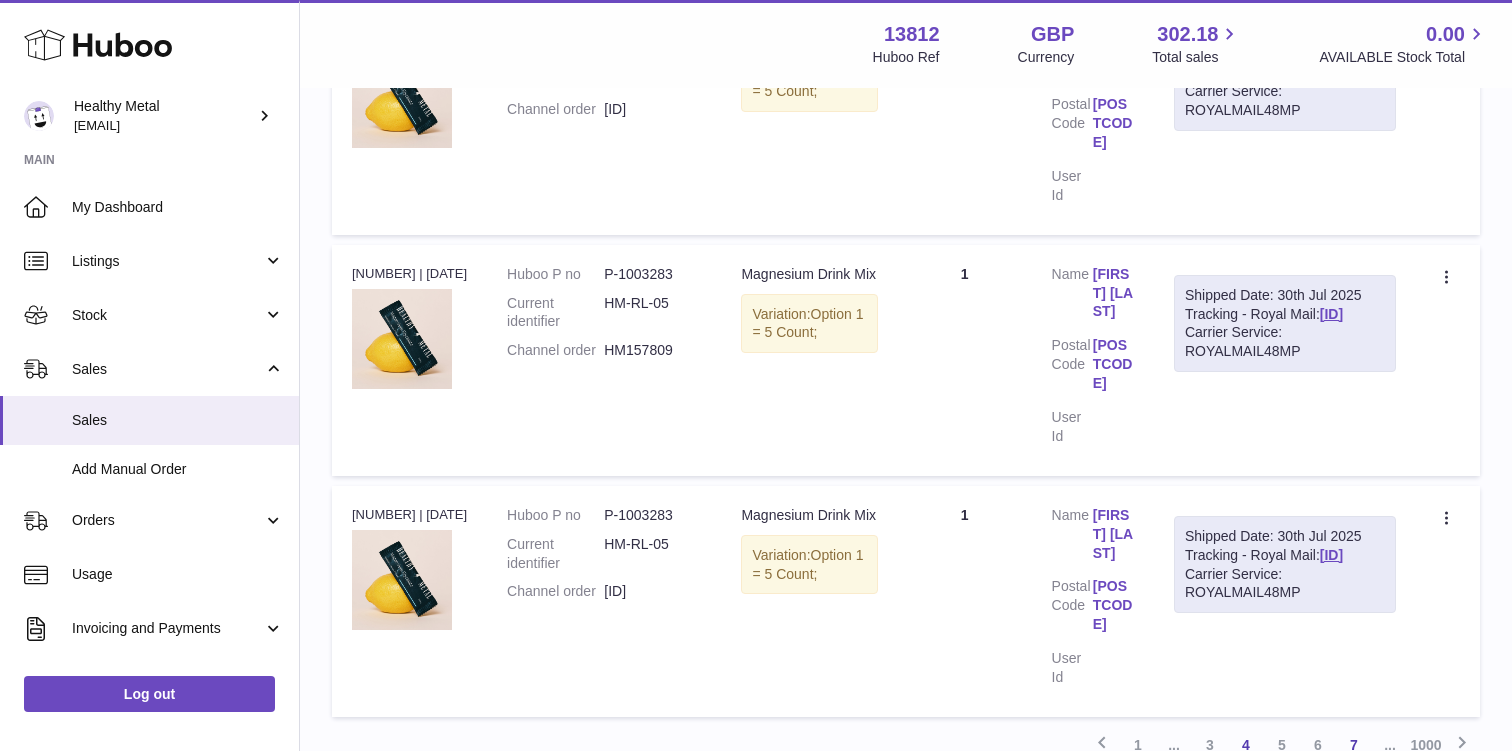 click on "7" at bounding box center (1354, 745) 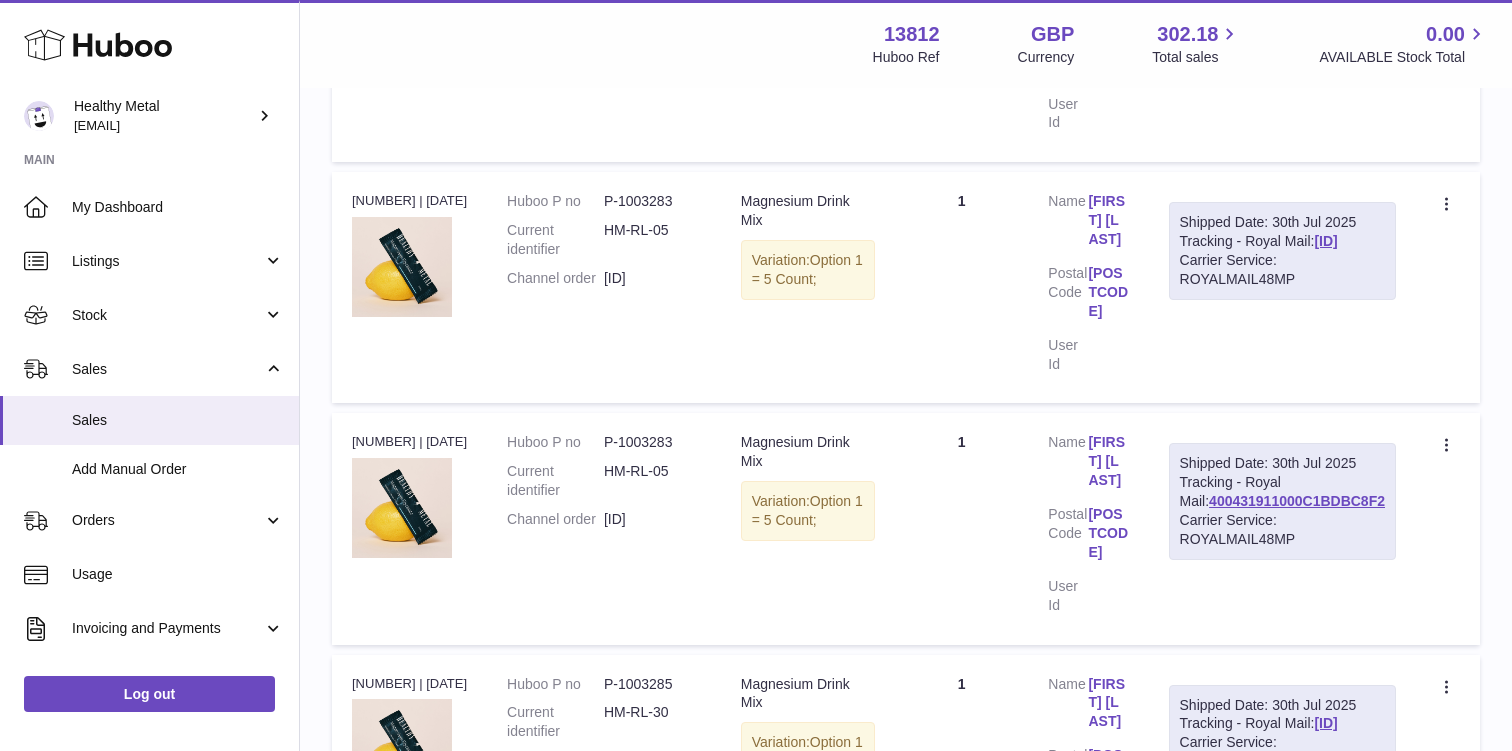 scroll, scrollTop: 2089, scrollLeft: 0, axis: vertical 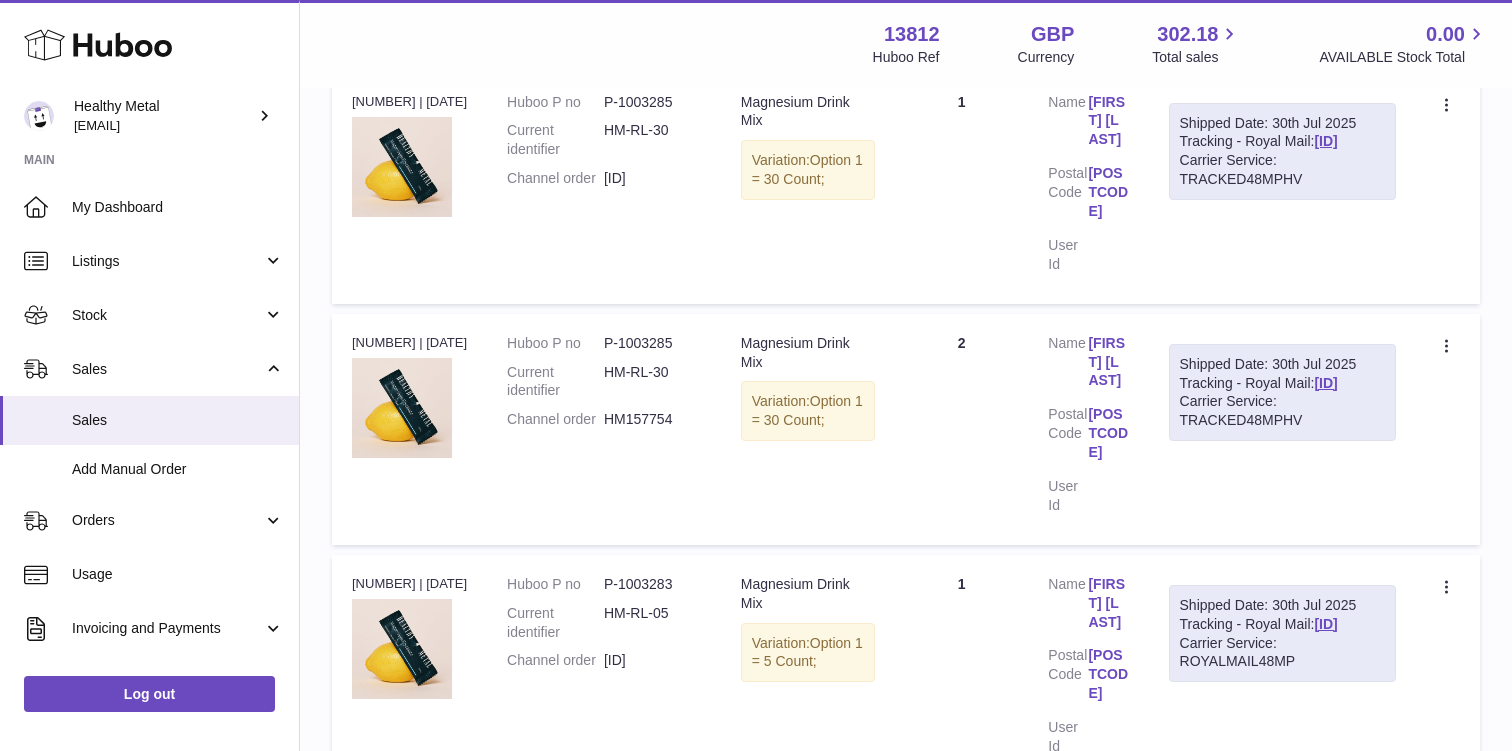 click on "9" at bounding box center (1354, 814) 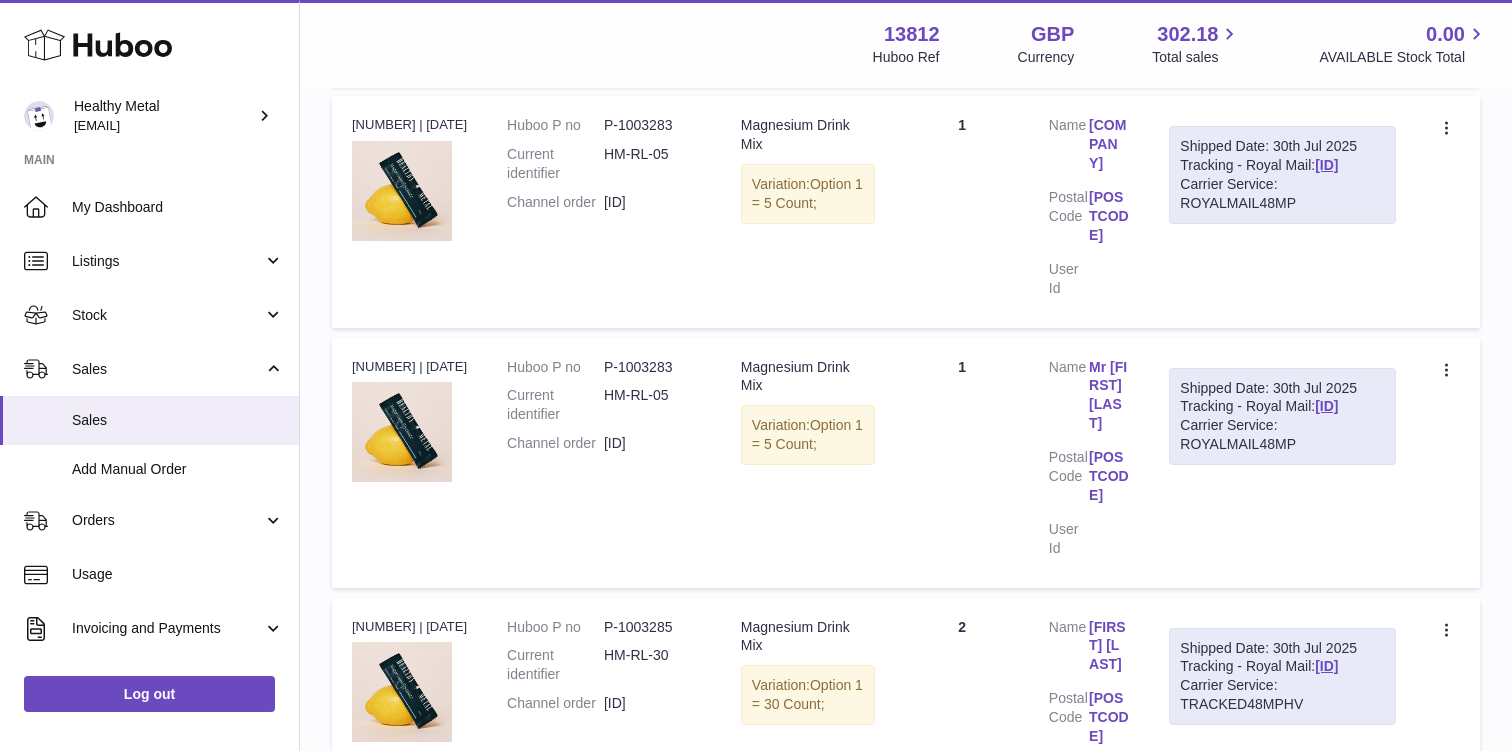 scroll, scrollTop: 2079, scrollLeft: 0, axis: vertical 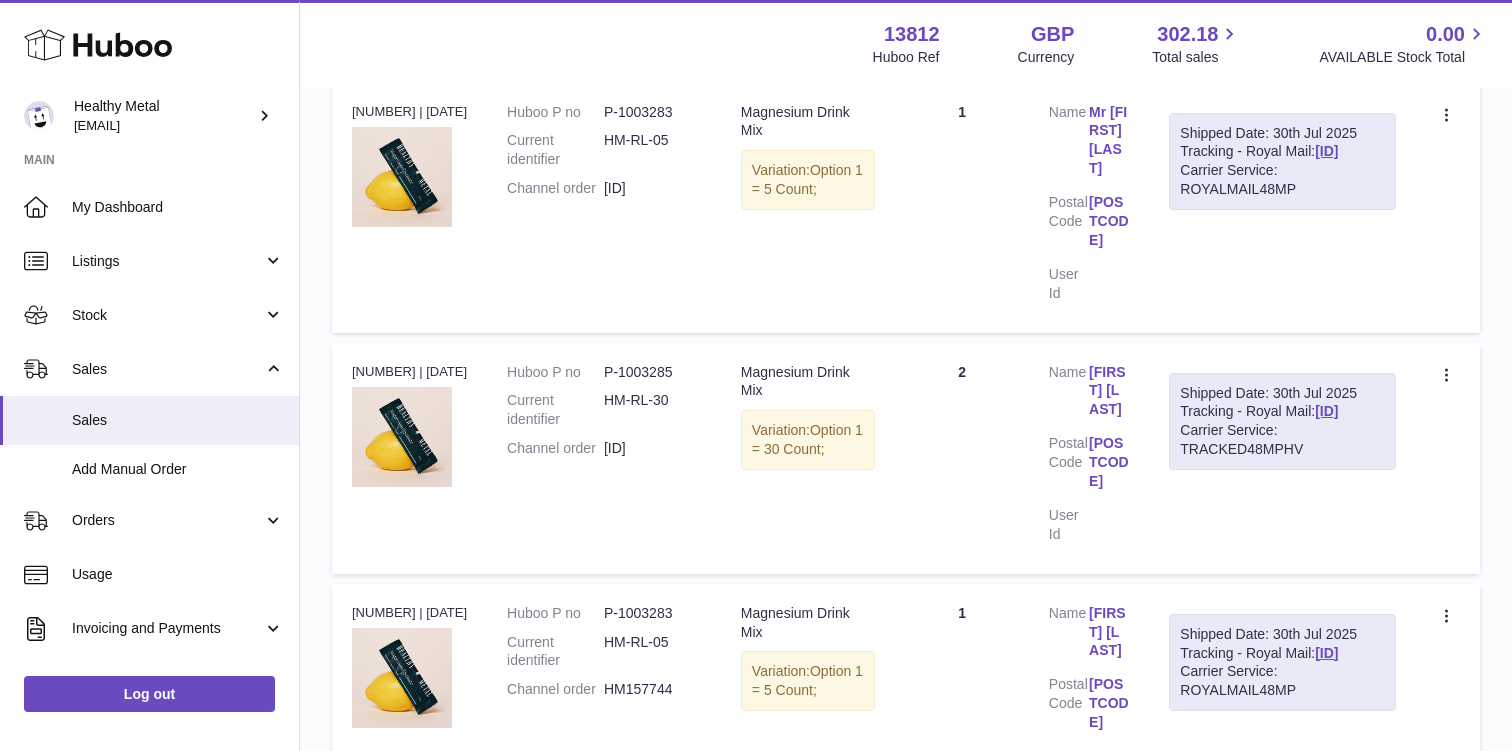 click on "11" at bounding box center (1354, 843) 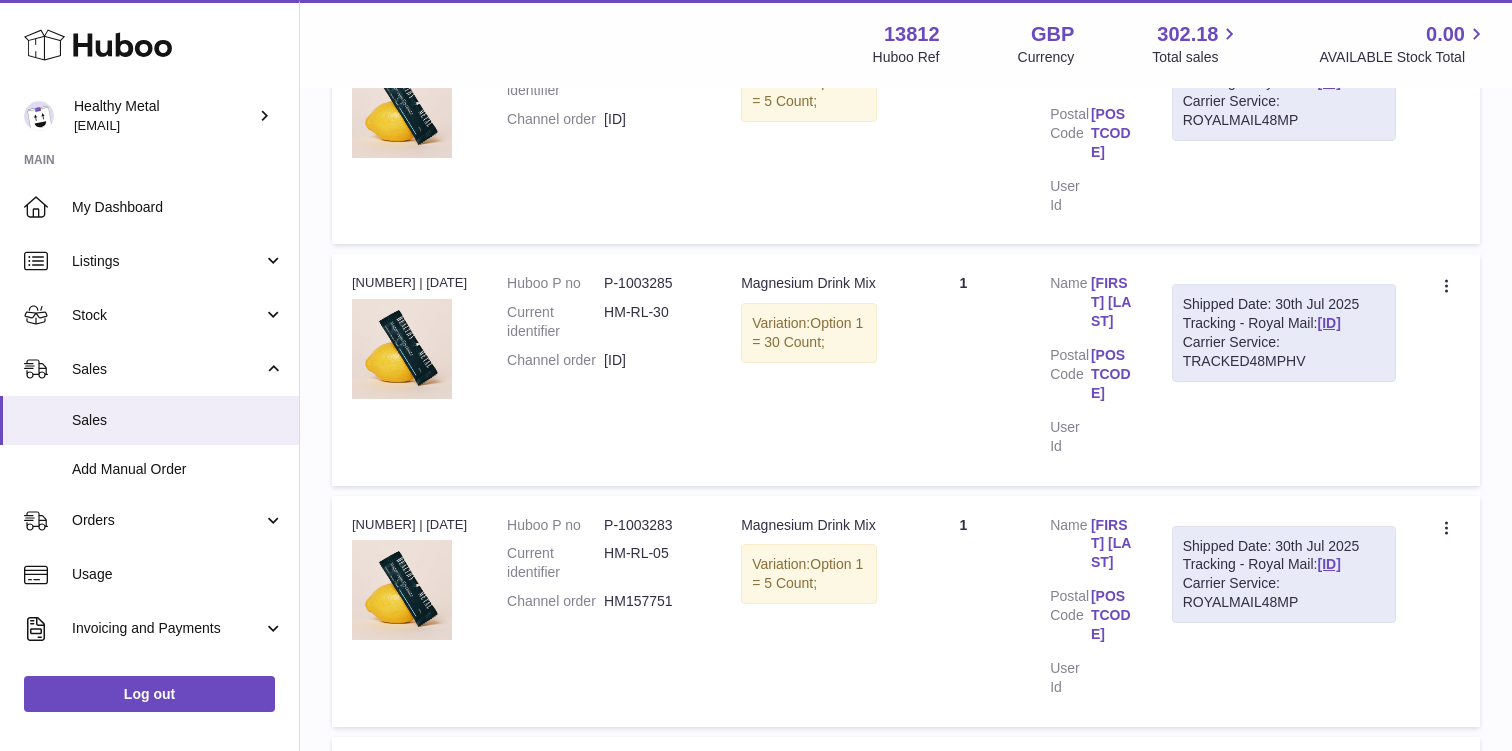 scroll, scrollTop: 2103, scrollLeft: 0, axis: vertical 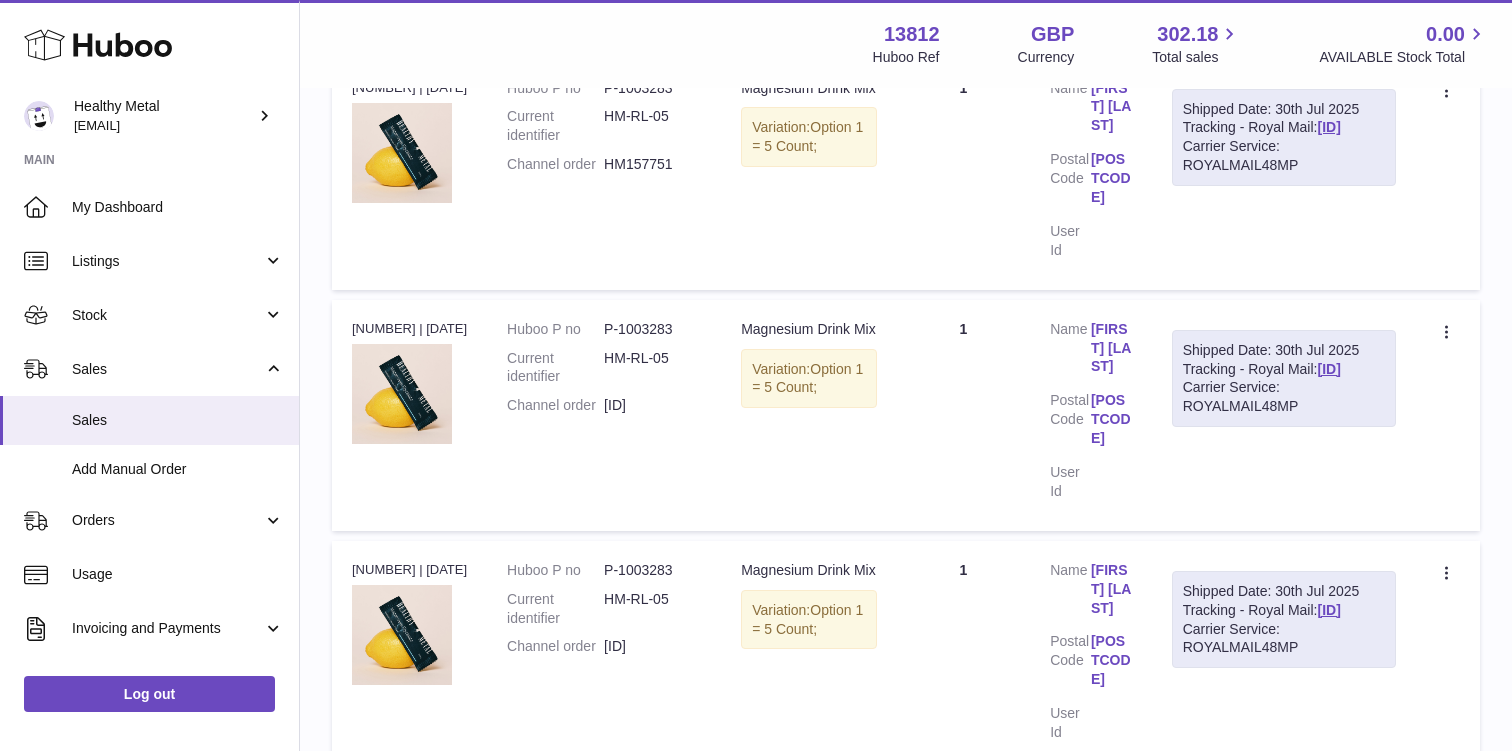 click on "13" at bounding box center (1354, 800) 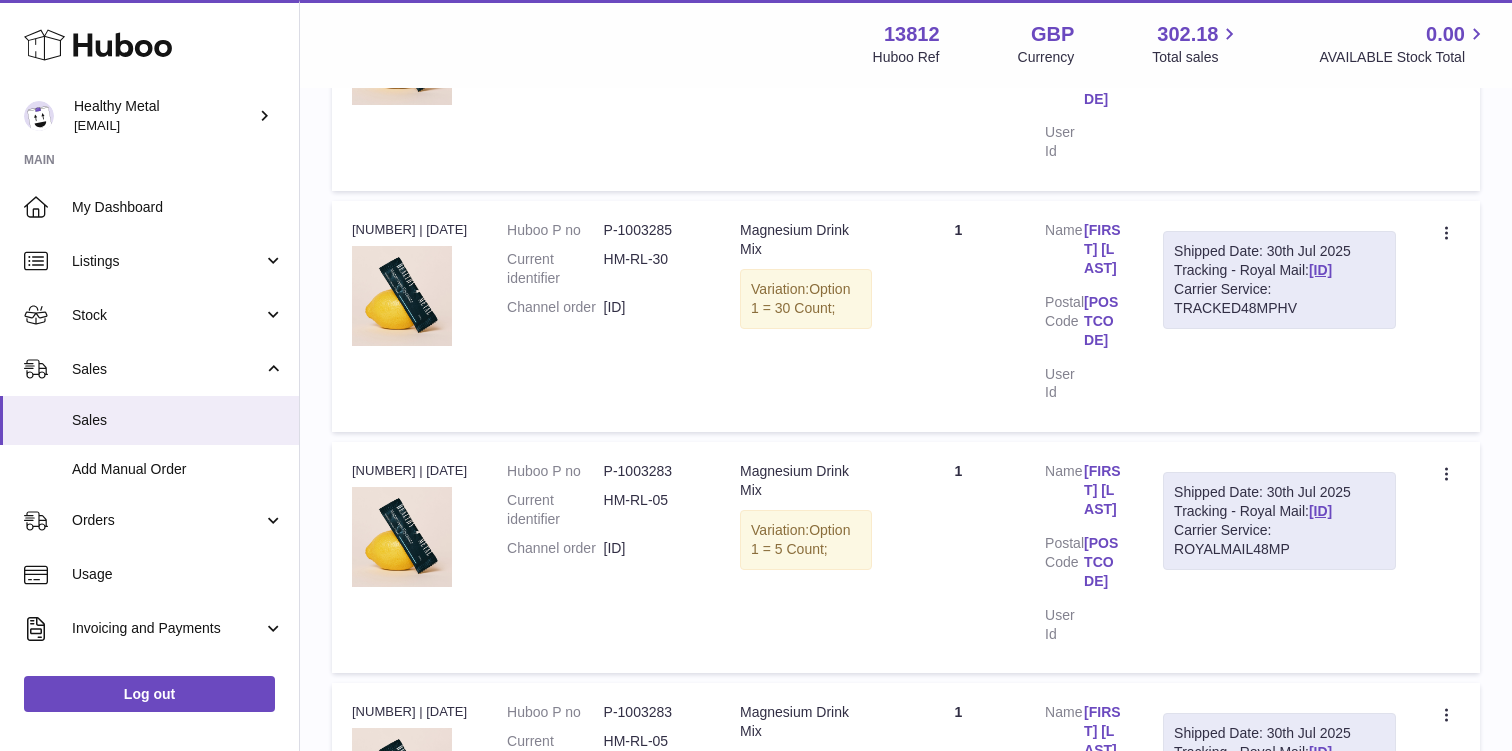 scroll, scrollTop: 2135, scrollLeft: 0, axis: vertical 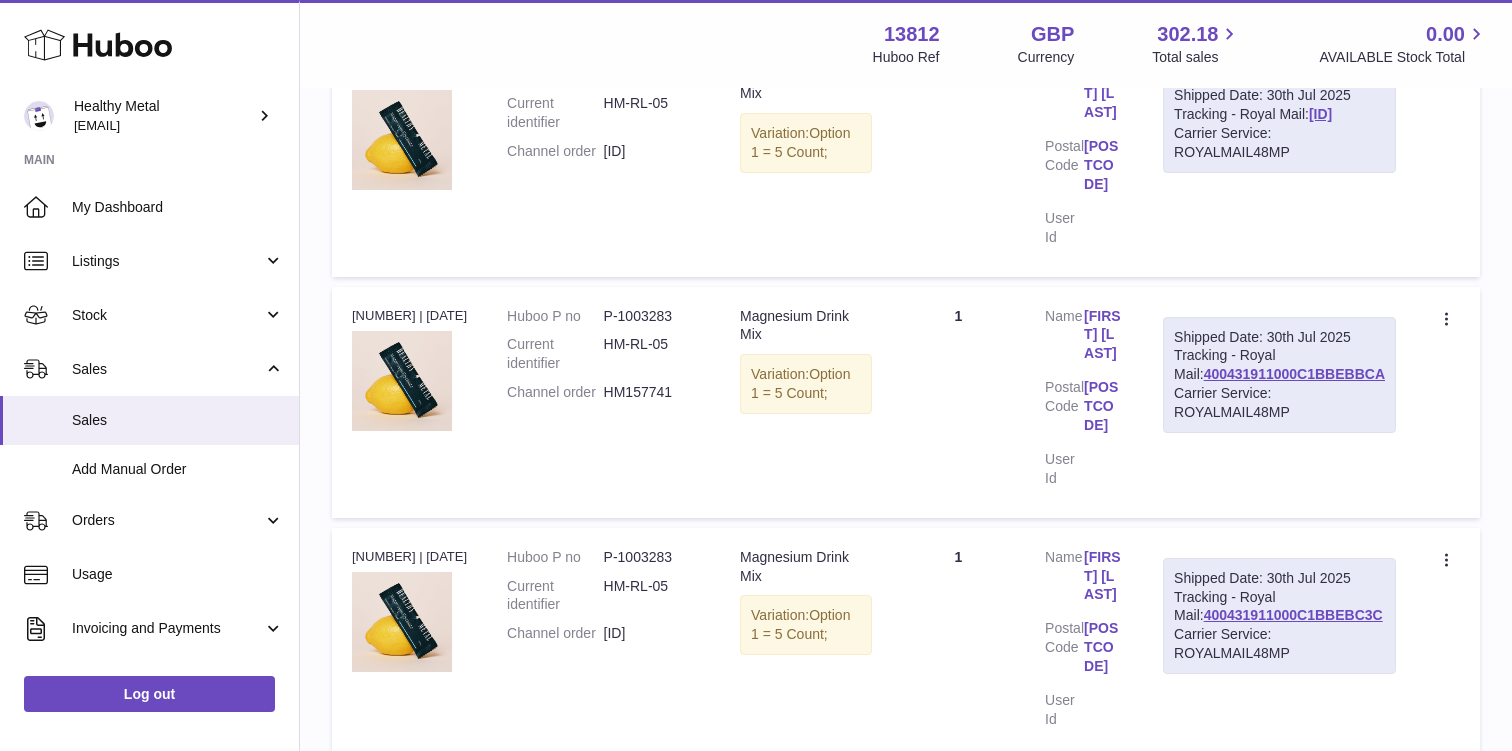 click on "15" at bounding box center [1354, 787] 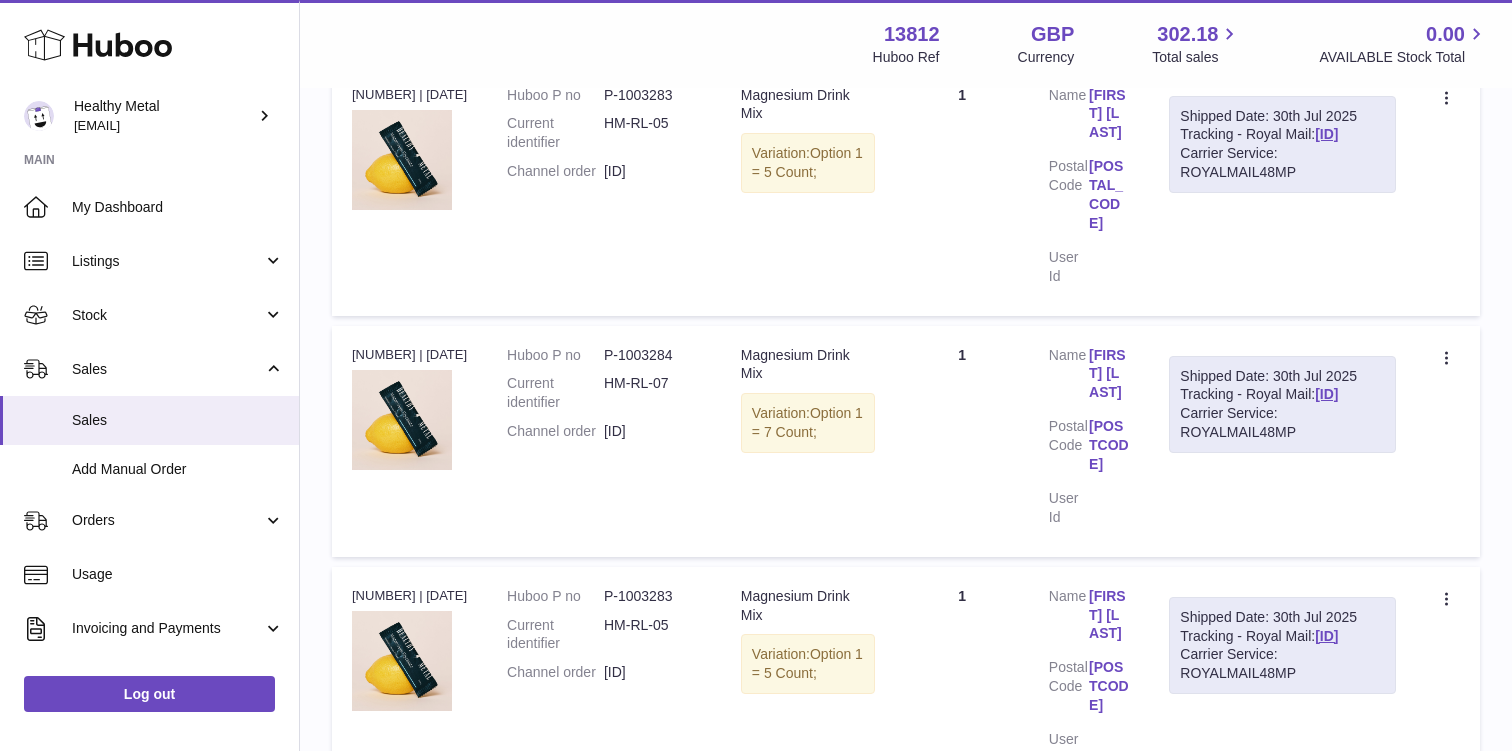scroll, scrollTop: 2154, scrollLeft: 0, axis: vertical 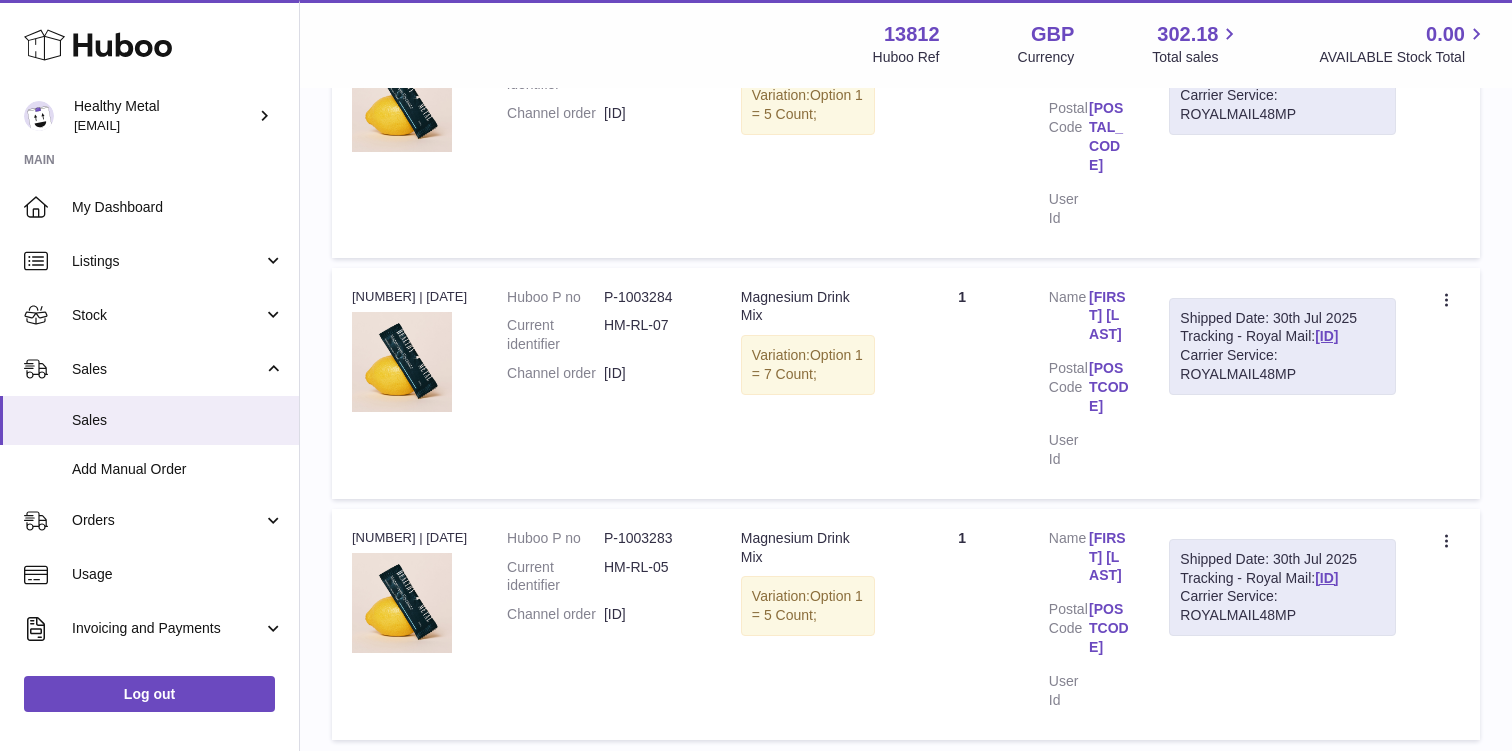 click on "Huboo P no P-[ID] Current identifier HM-RL-[ID] Channel order HM[ID]" at bounding box center [604, 341] 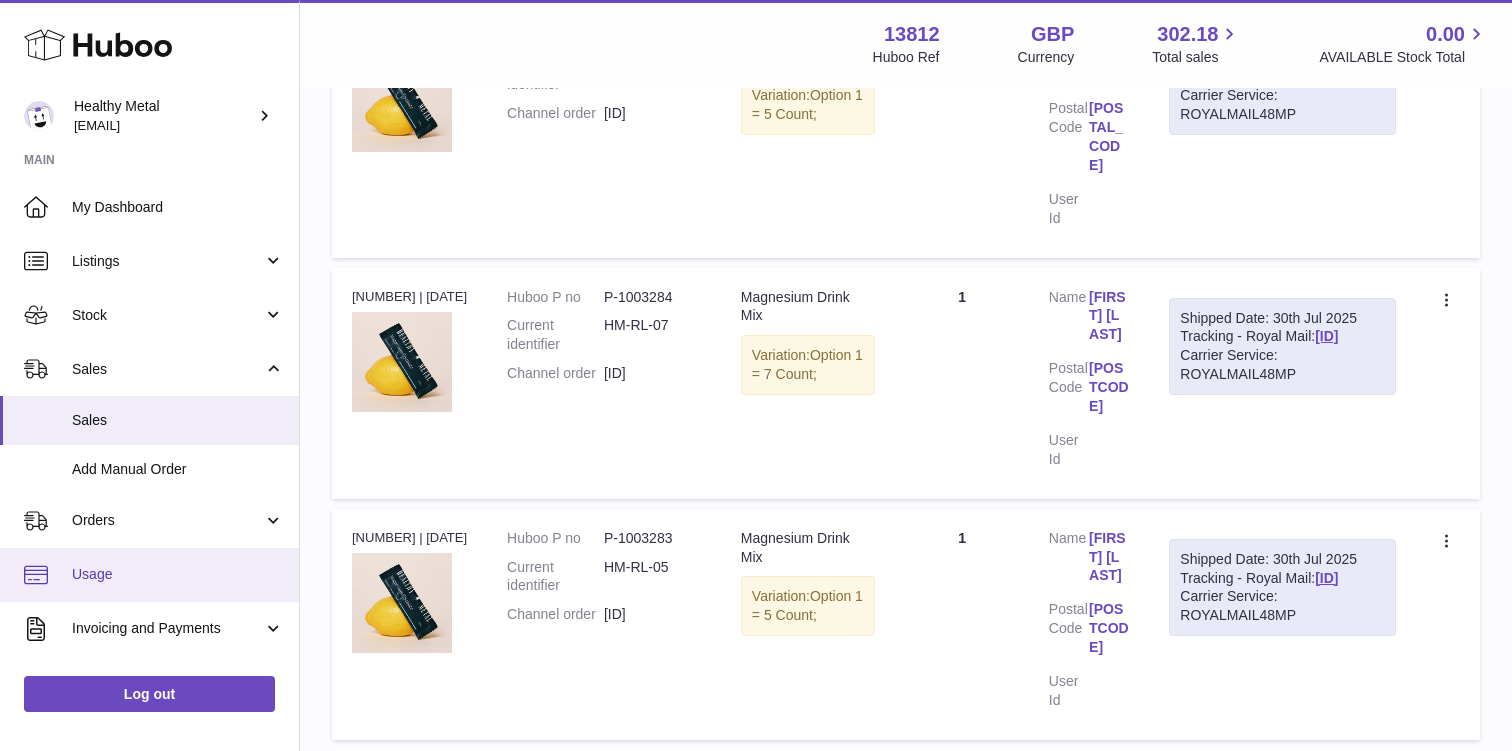 click on "Usage" at bounding box center (178, 574) 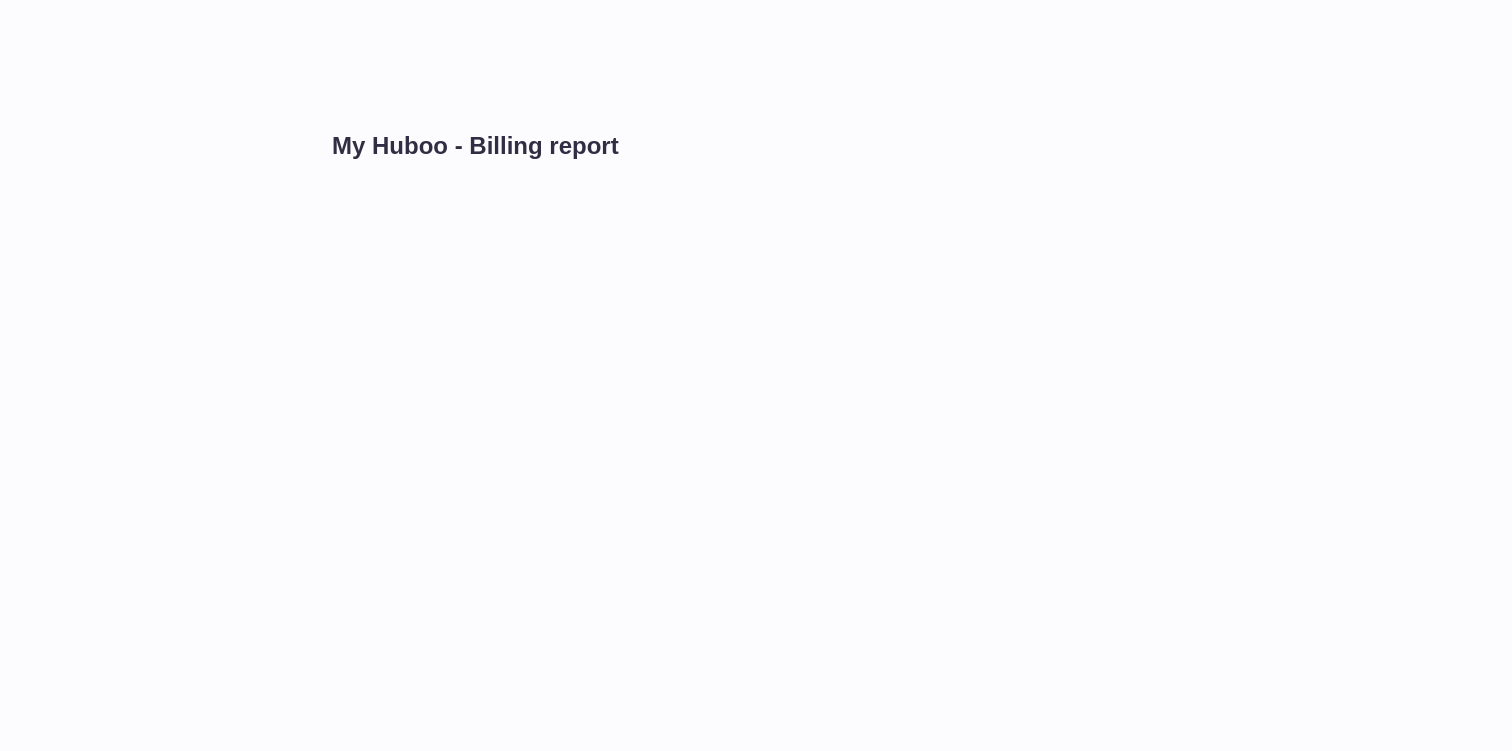 scroll, scrollTop: 0, scrollLeft: 0, axis: both 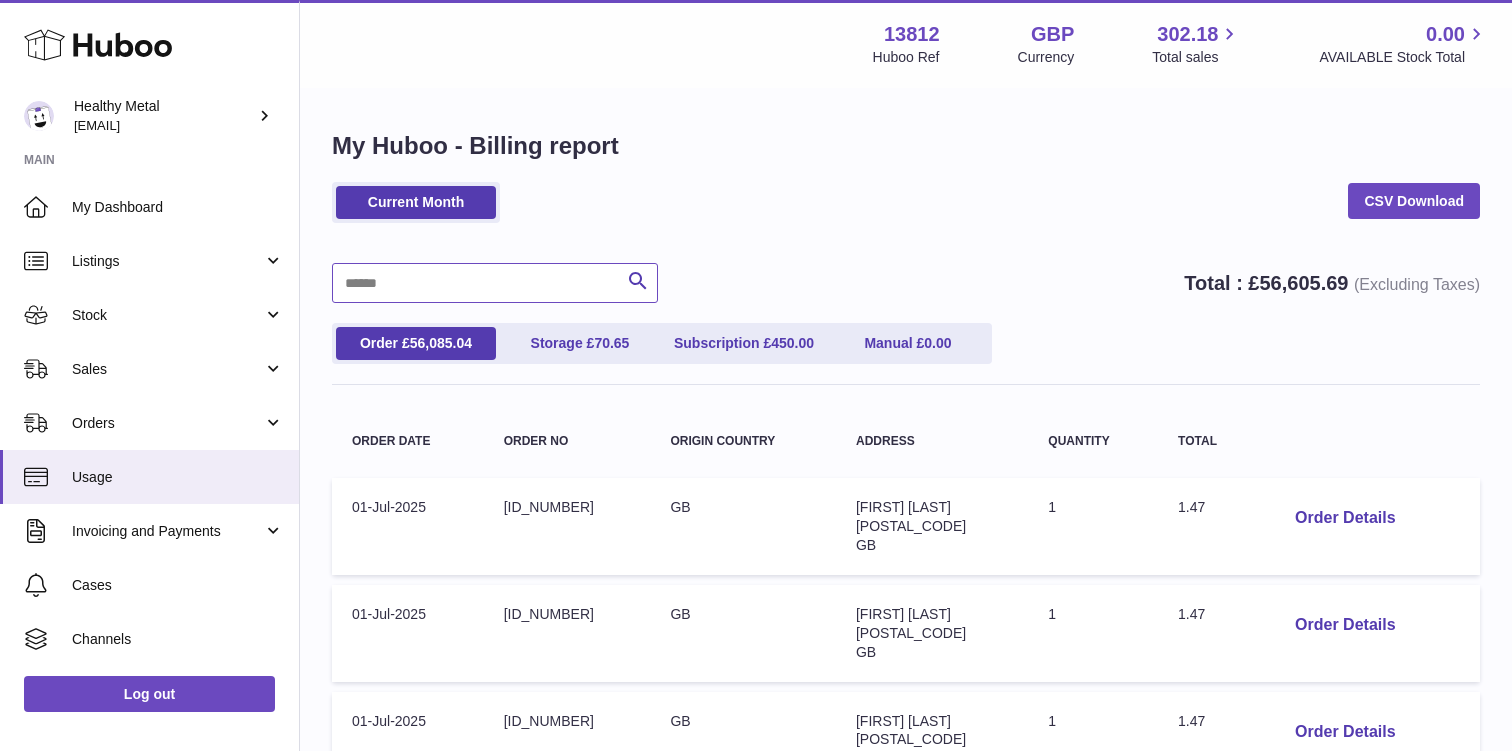 click at bounding box center (495, 283) 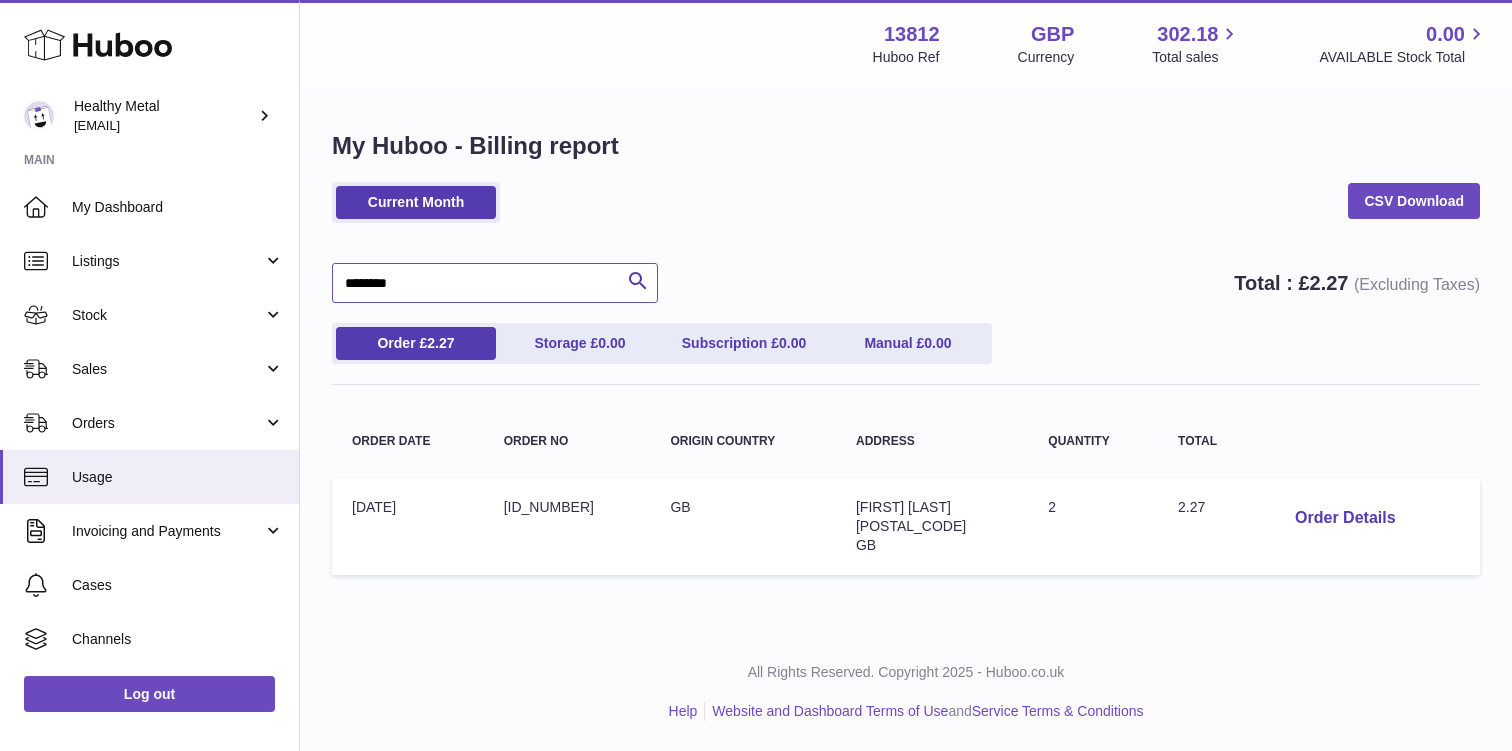 type on "********" 